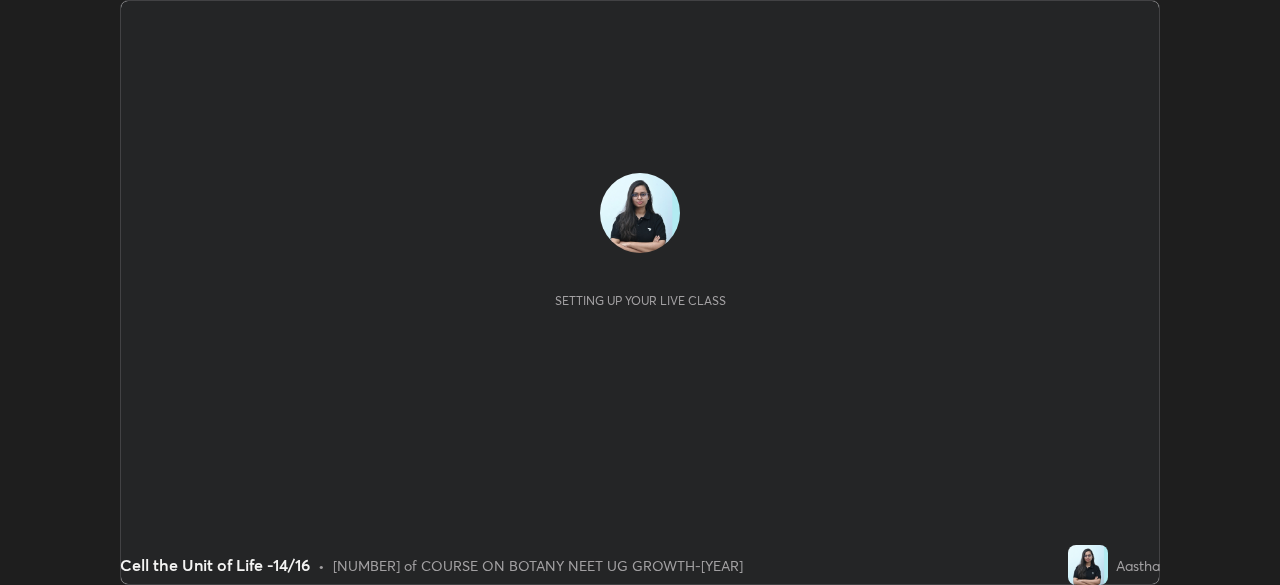 scroll, scrollTop: 0, scrollLeft: 0, axis: both 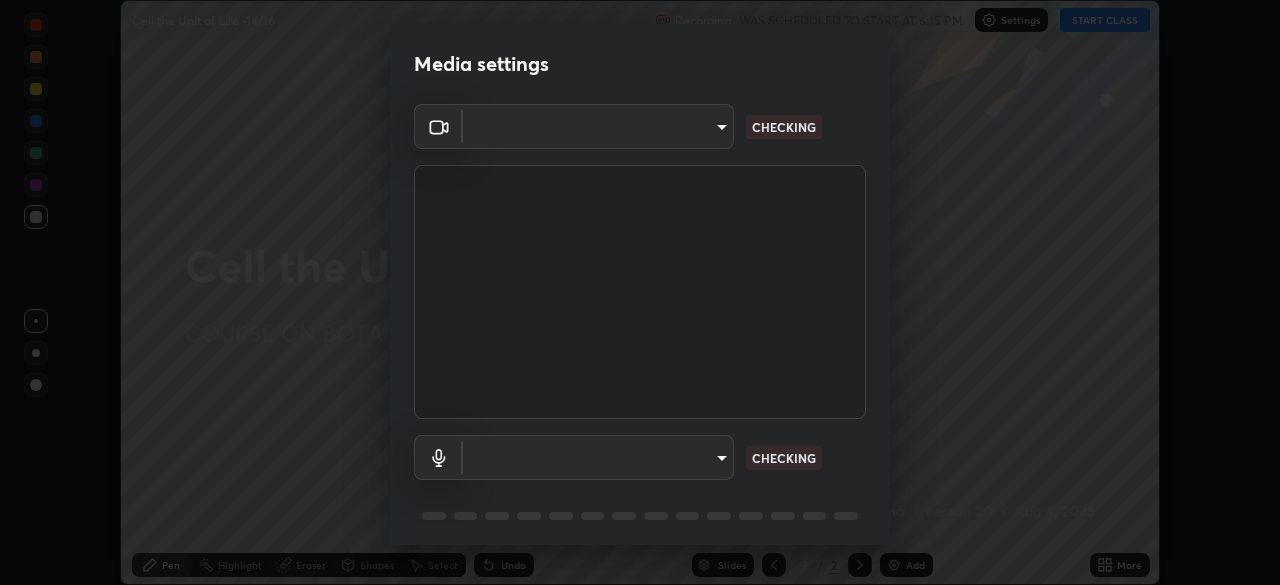 click on "Erase all Cell the Unit of Life -[NUMBER]/[NUMBER] Recording WAS SCHEDULED TO START AT [TIME] Settings START CLASS Setting up your live class Cell the Unit of Life -[NUMBER]/[NUMBER] • L[NUMBER] of COURSE ON BOTANY NEET UG GROWTH-[YEAR] [NAME] Pen Highlight Eraser Shapes Select Undo Slides [NUMBER] / [NUMBER] Add More No doubts shared Encourage your learners to ask a doubt for better clarity Report an issue Reason for reporting Buffering Chat not working Audio - Video sync issue Educator video quality low ​ Attach an image Report Media settings ​ CHECKING ​ CHECKING [NUMBER] / [NUMBER] Next" at bounding box center [640, 292] 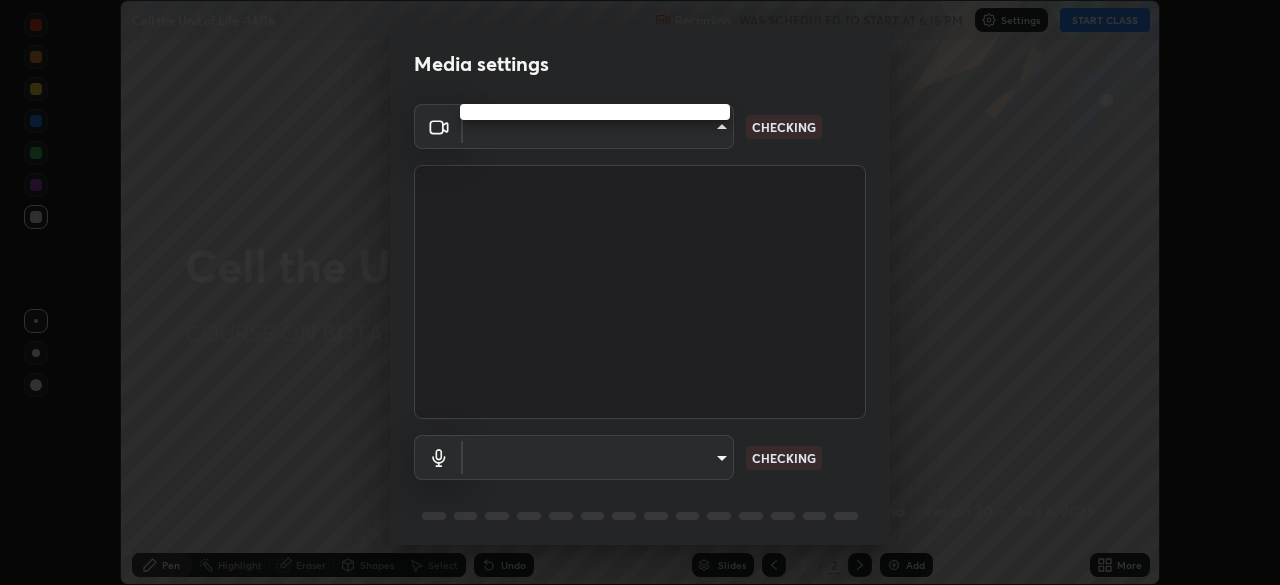 click at bounding box center (640, 292) 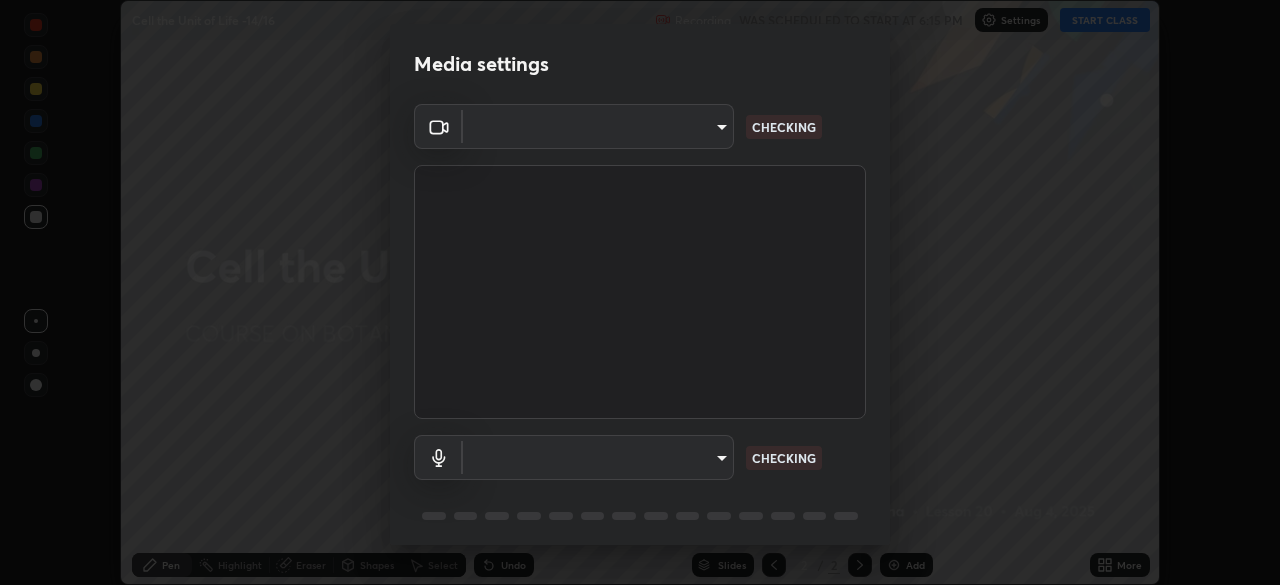 type on "23f9ab4963ea7bf9f5a0f139eca0a7722ce6801474d7e6497cd6fb859b15e8b8" 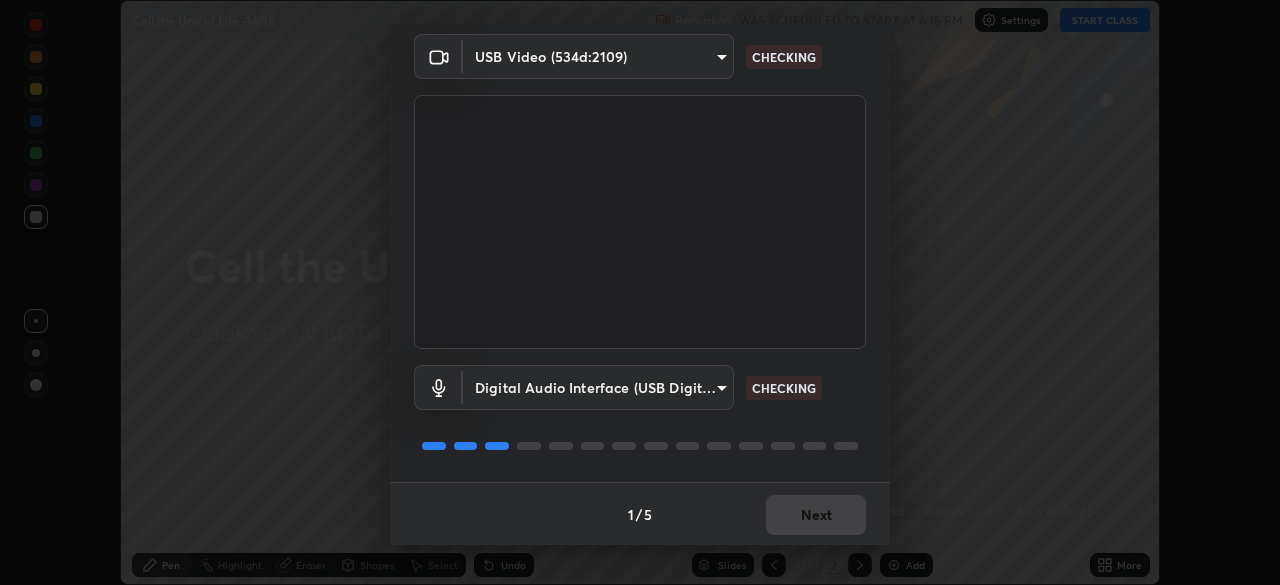 scroll, scrollTop: 71, scrollLeft: 0, axis: vertical 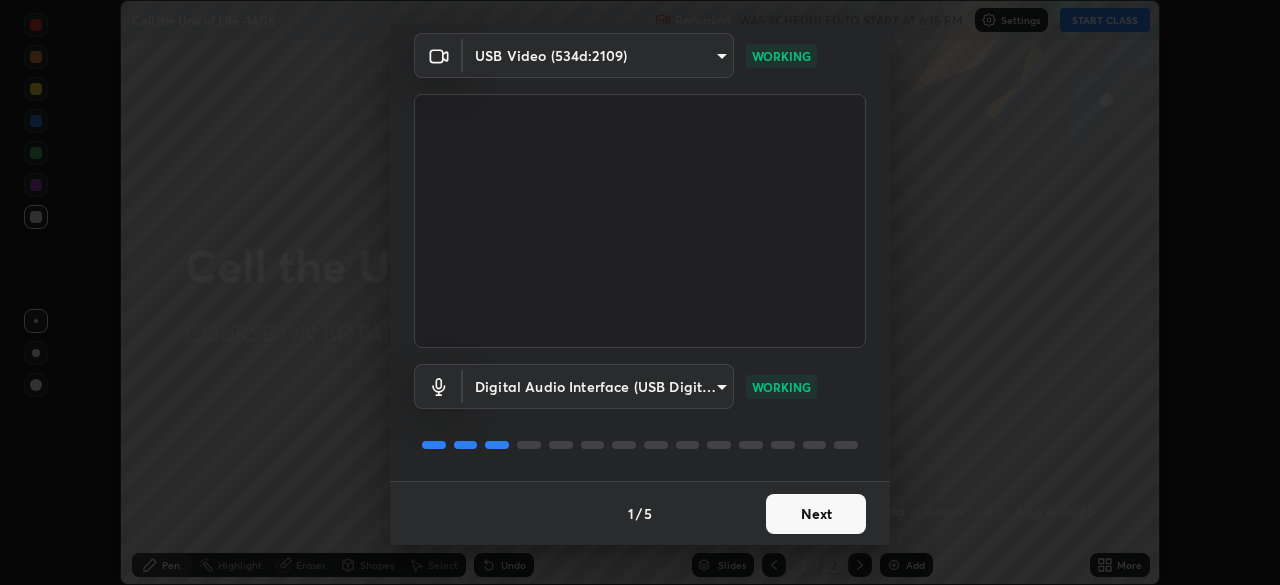 click on "Next" at bounding box center [816, 514] 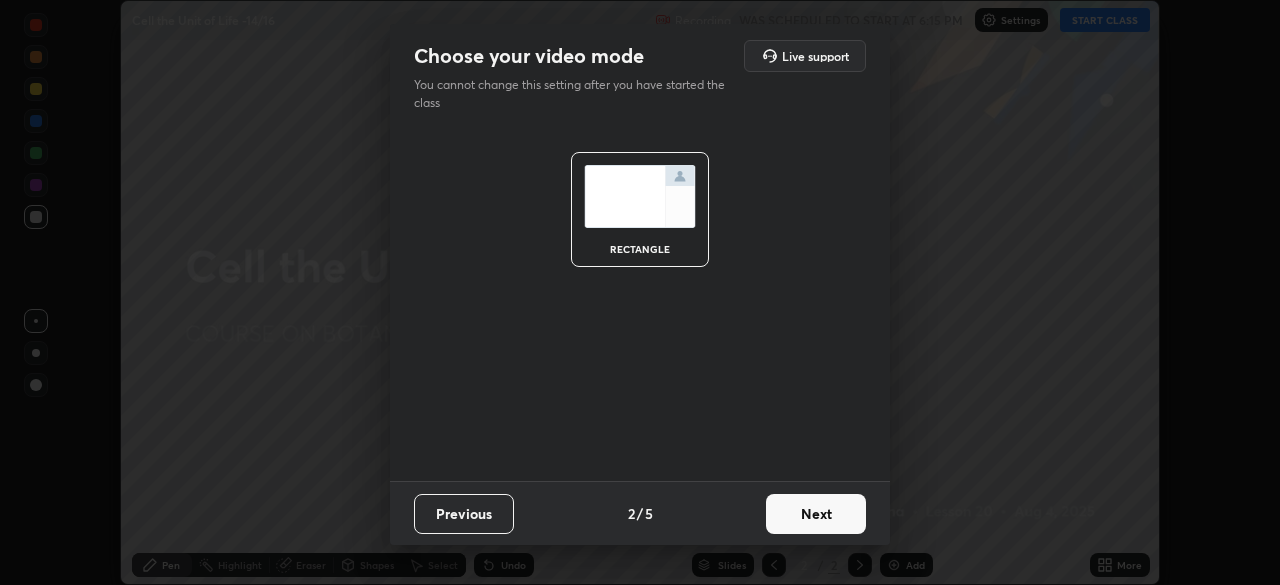 scroll, scrollTop: 0, scrollLeft: 0, axis: both 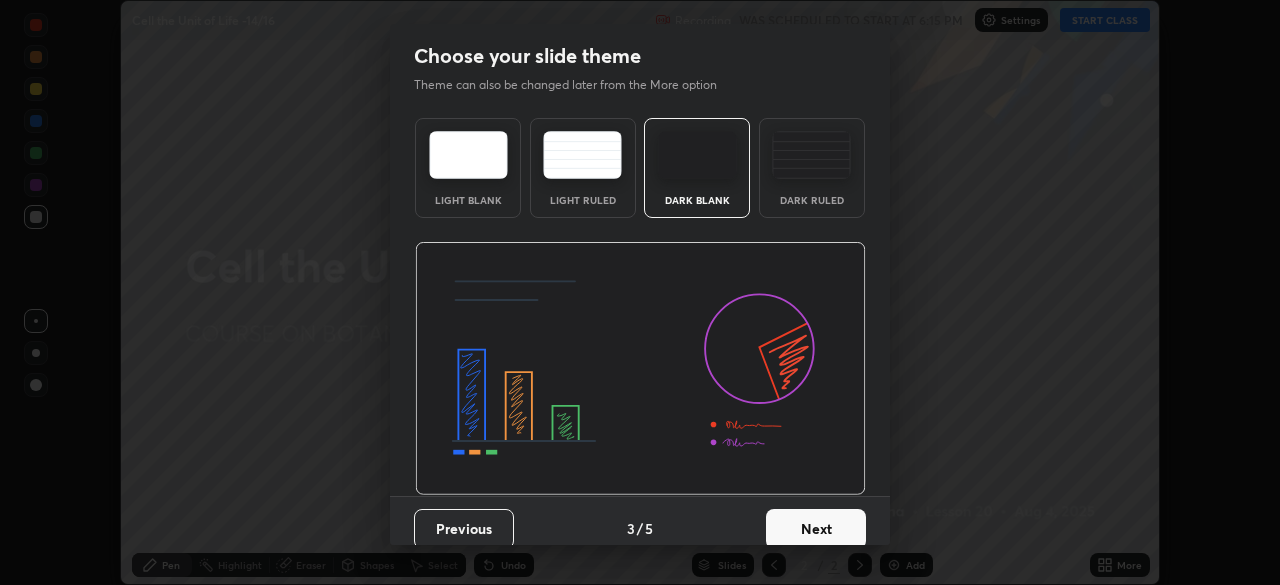 click on "Next" at bounding box center (816, 529) 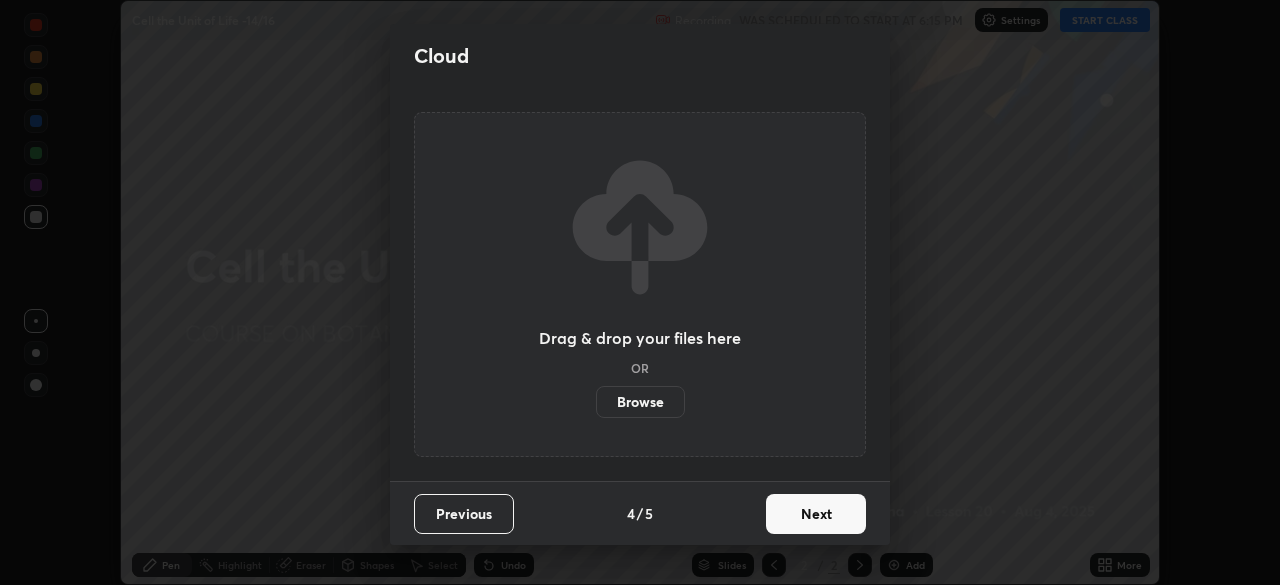 click on "Next" at bounding box center [816, 514] 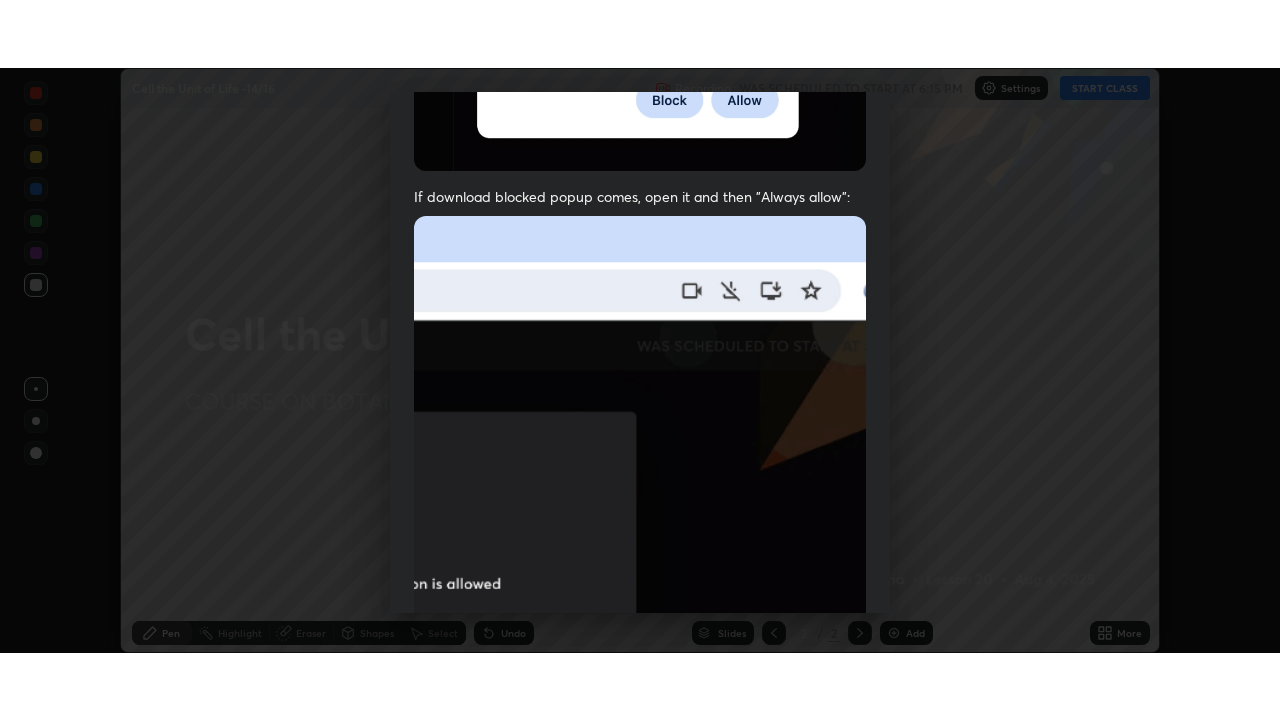 scroll, scrollTop: 479, scrollLeft: 0, axis: vertical 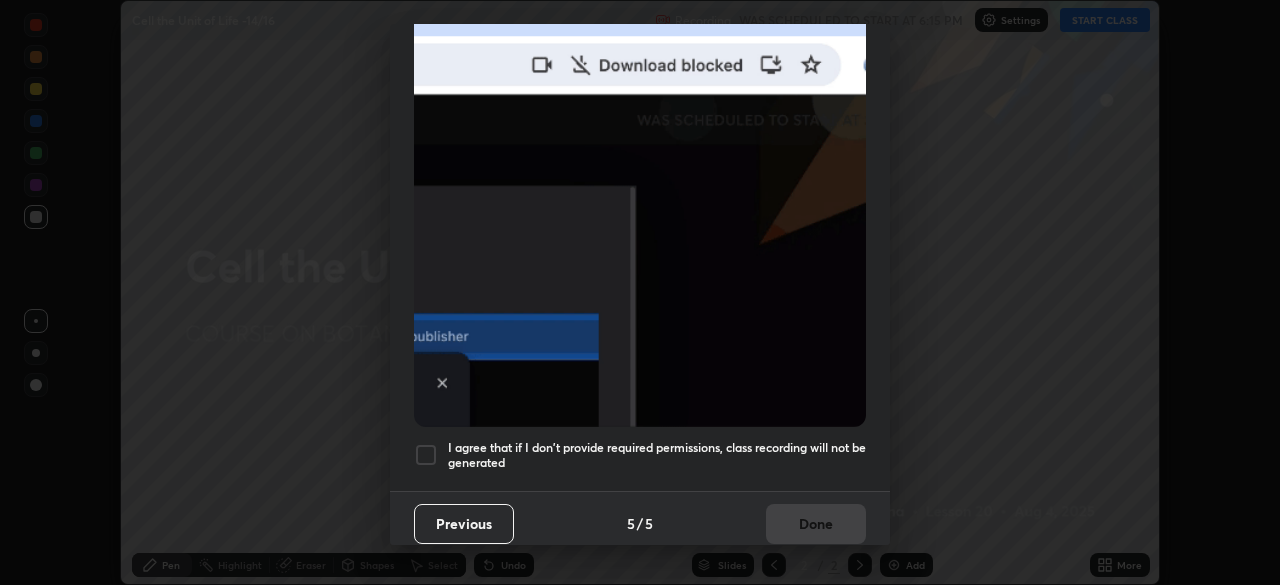 click at bounding box center (426, 455) 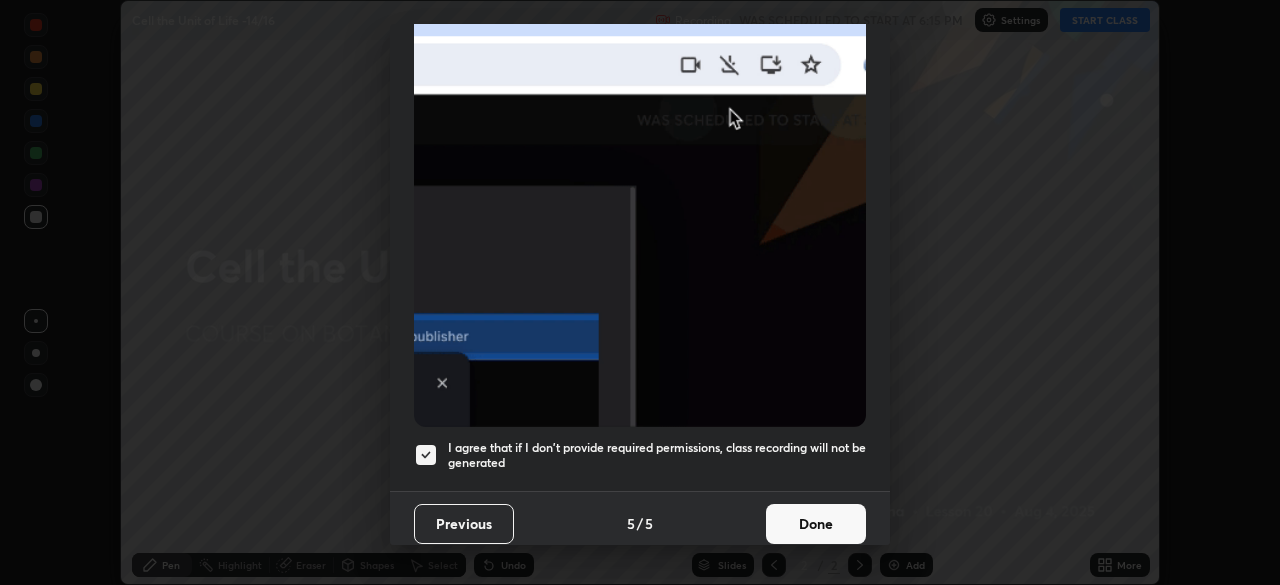 click on "Done" at bounding box center [816, 524] 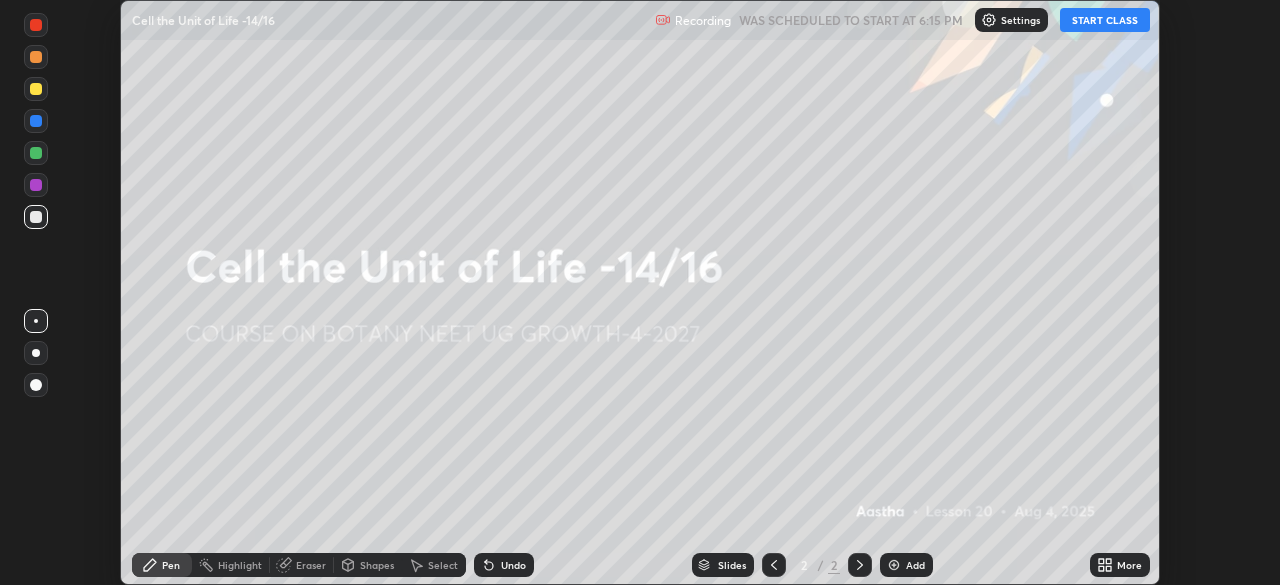 click 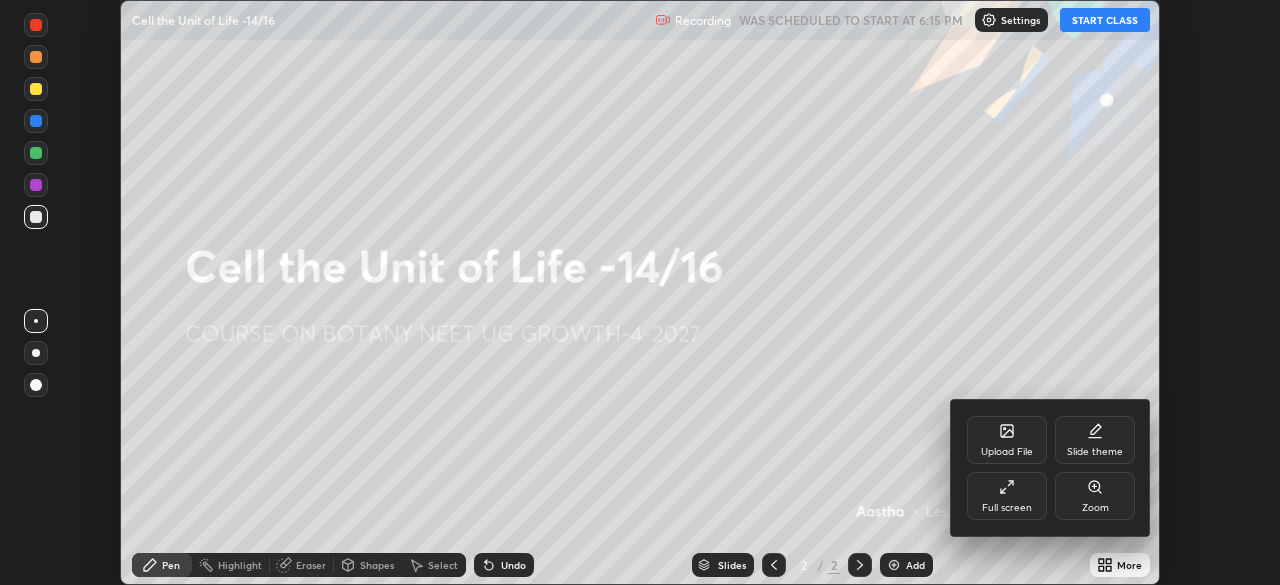 click on "Full screen" at bounding box center (1007, 508) 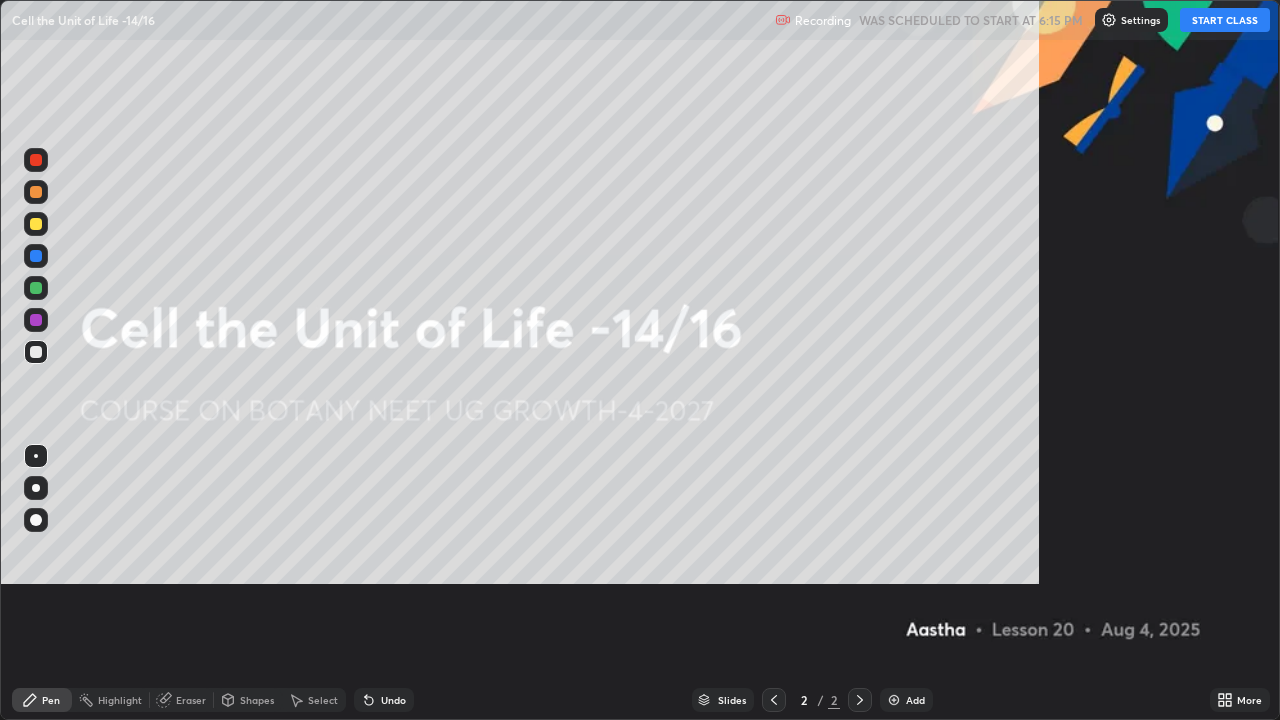 scroll, scrollTop: 99280, scrollLeft: 98720, axis: both 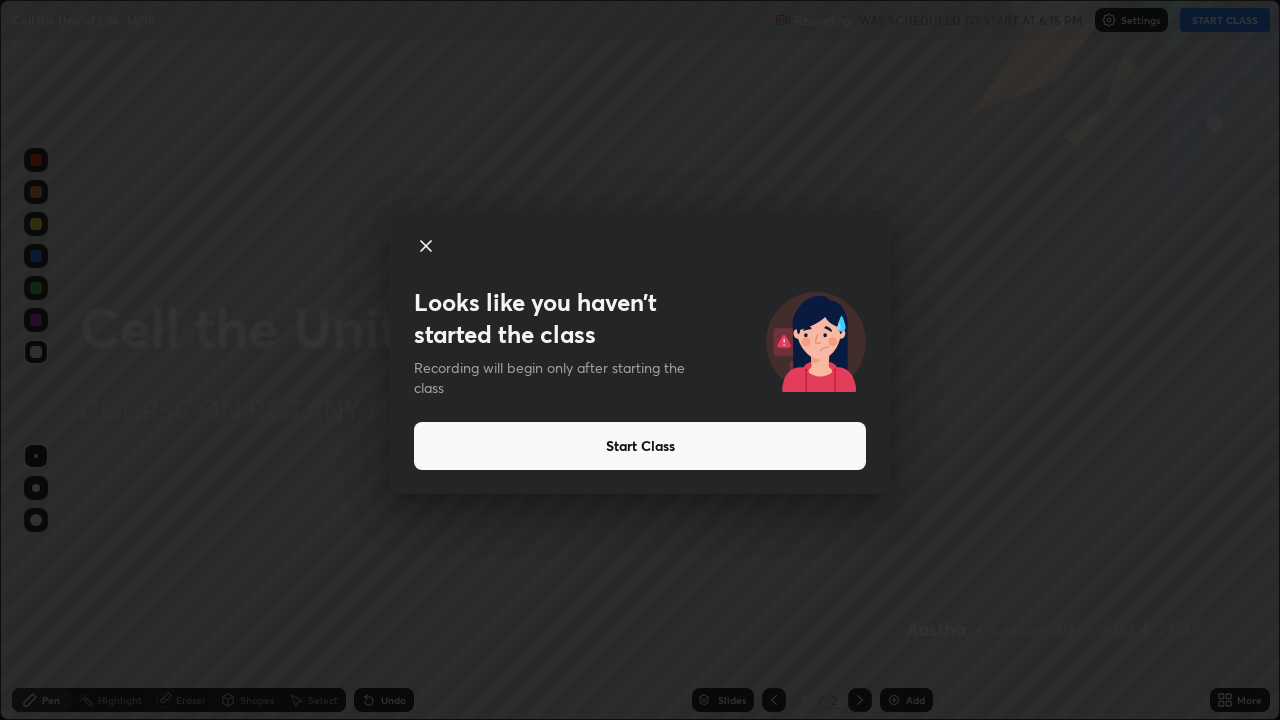 click on "Start Class" at bounding box center [640, 446] 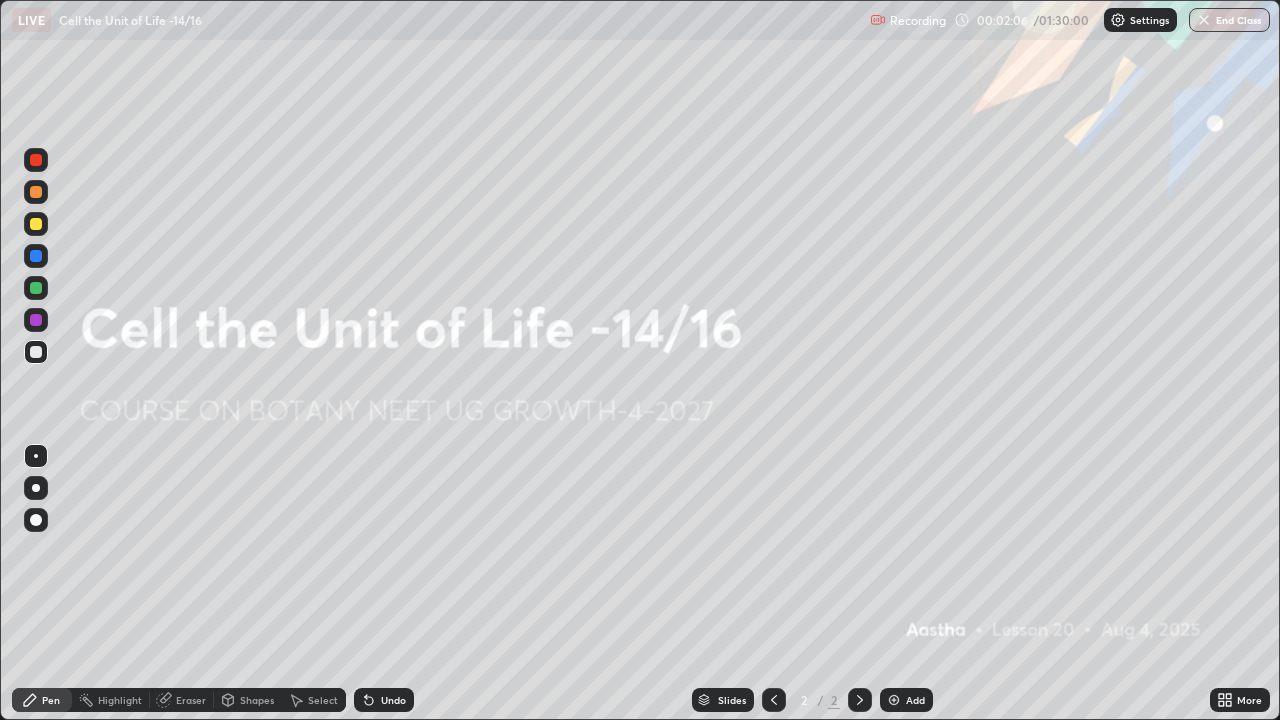 click on "Add" at bounding box center (915, 700) 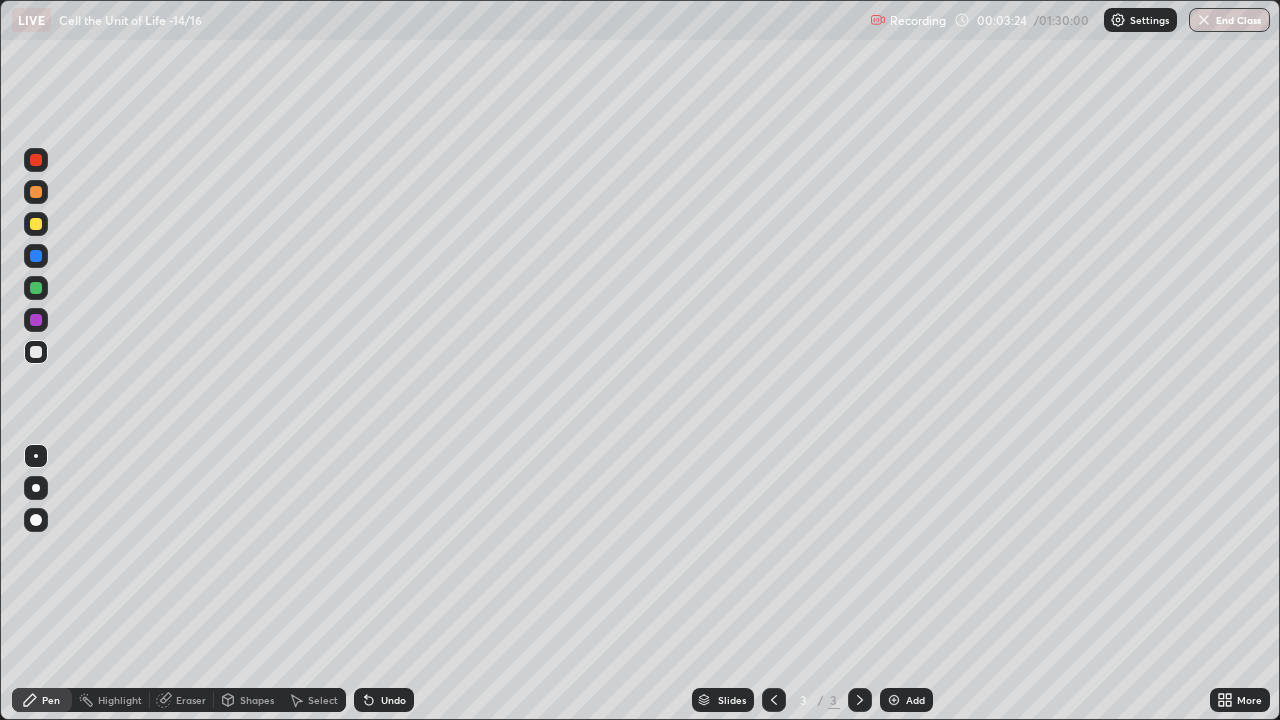 click at bounding box center [36, 288] 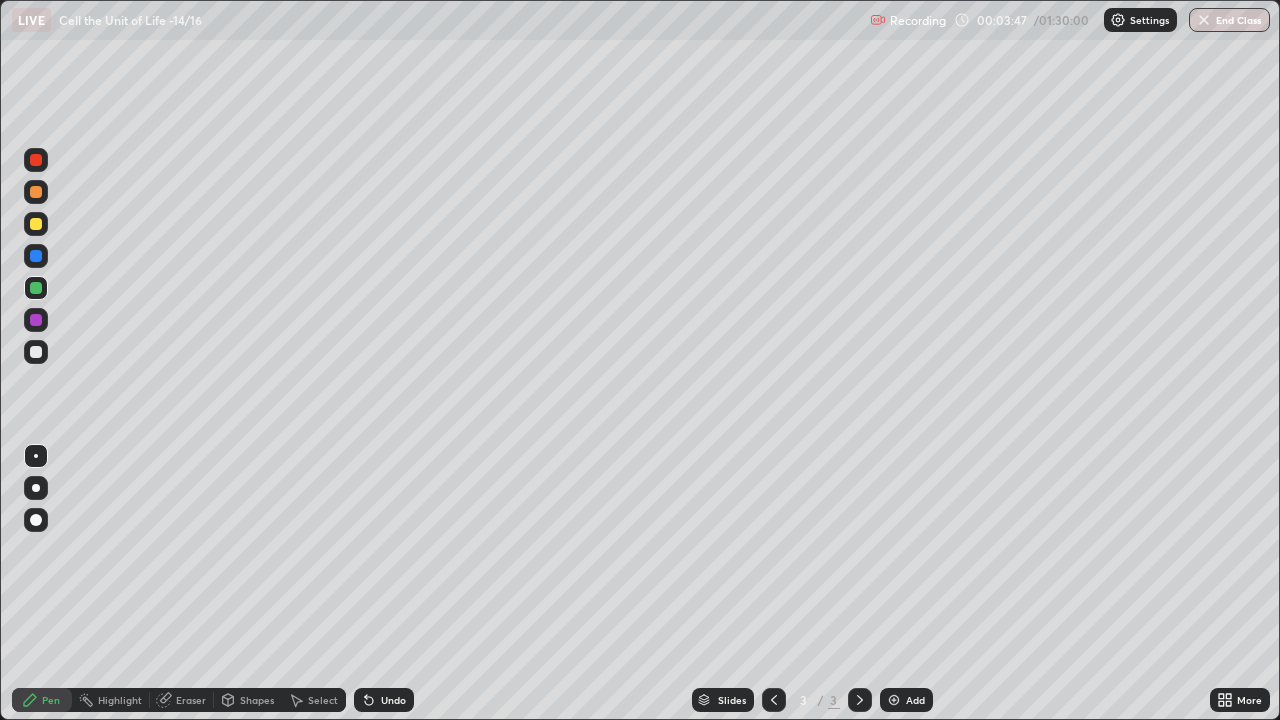 click at bounding box center (36, 352) 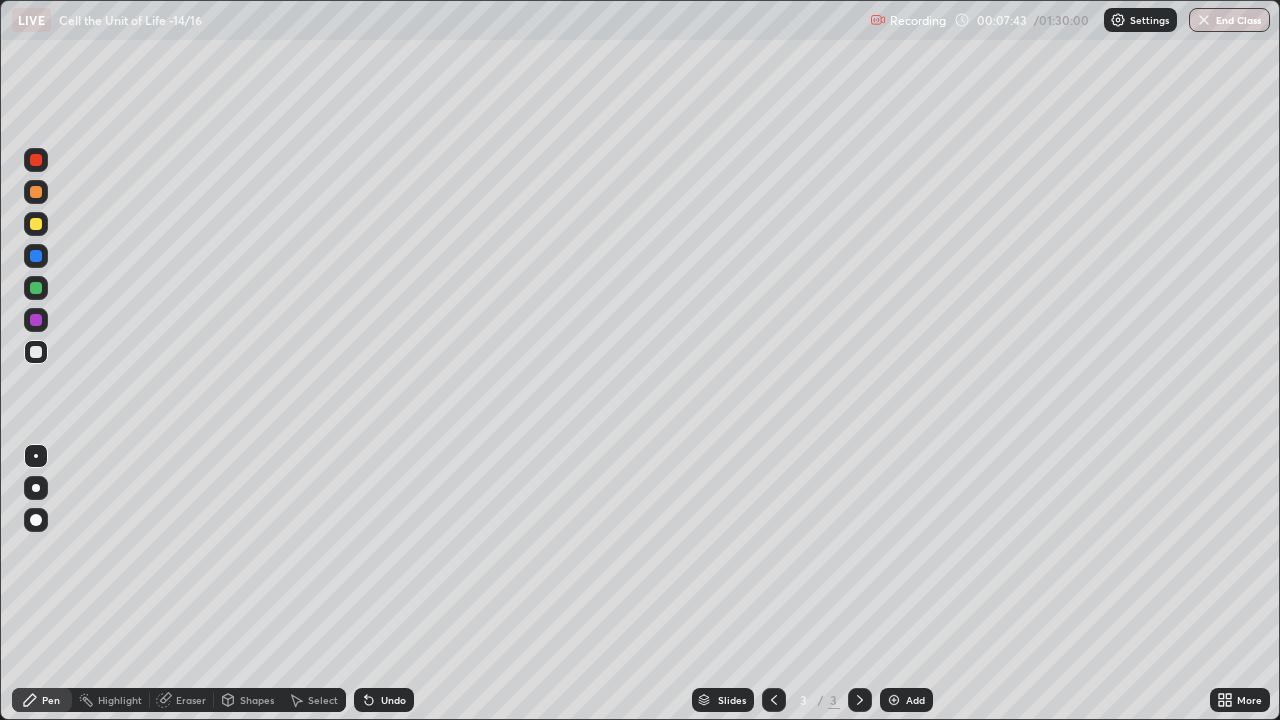 click at bounding box center [36, 288] 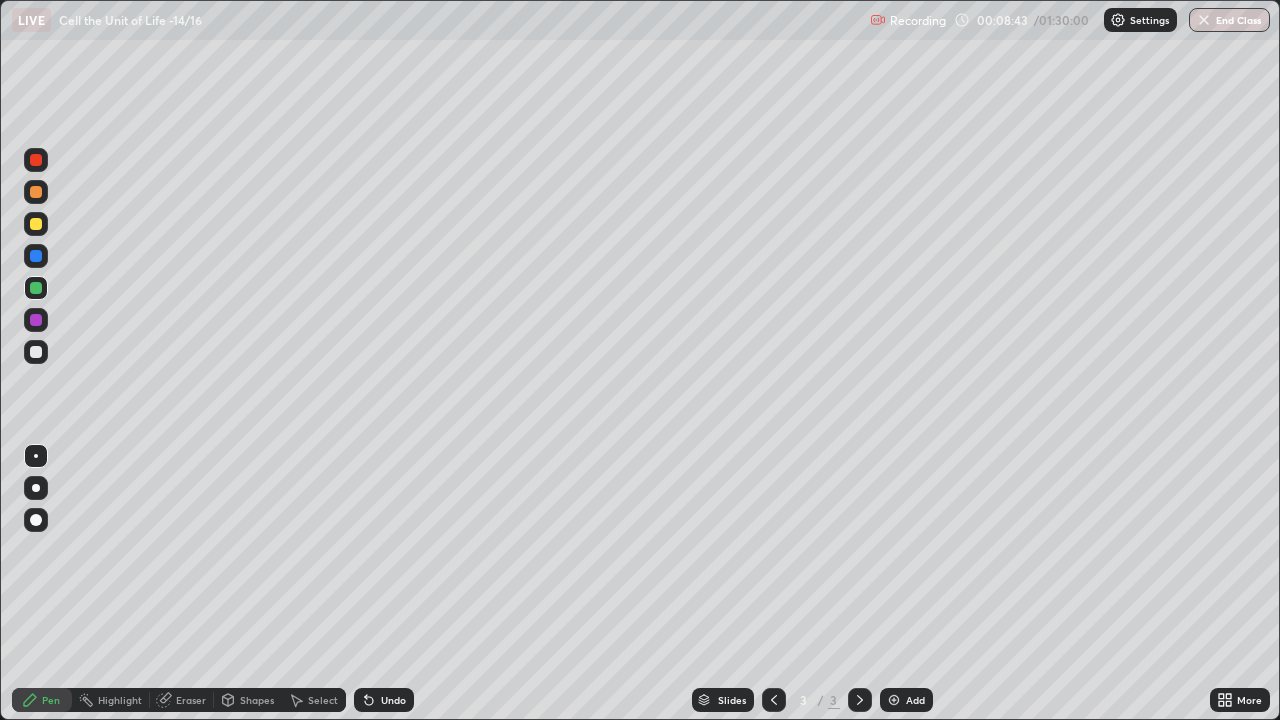 click on "Add" at bounding box center (915, 700) 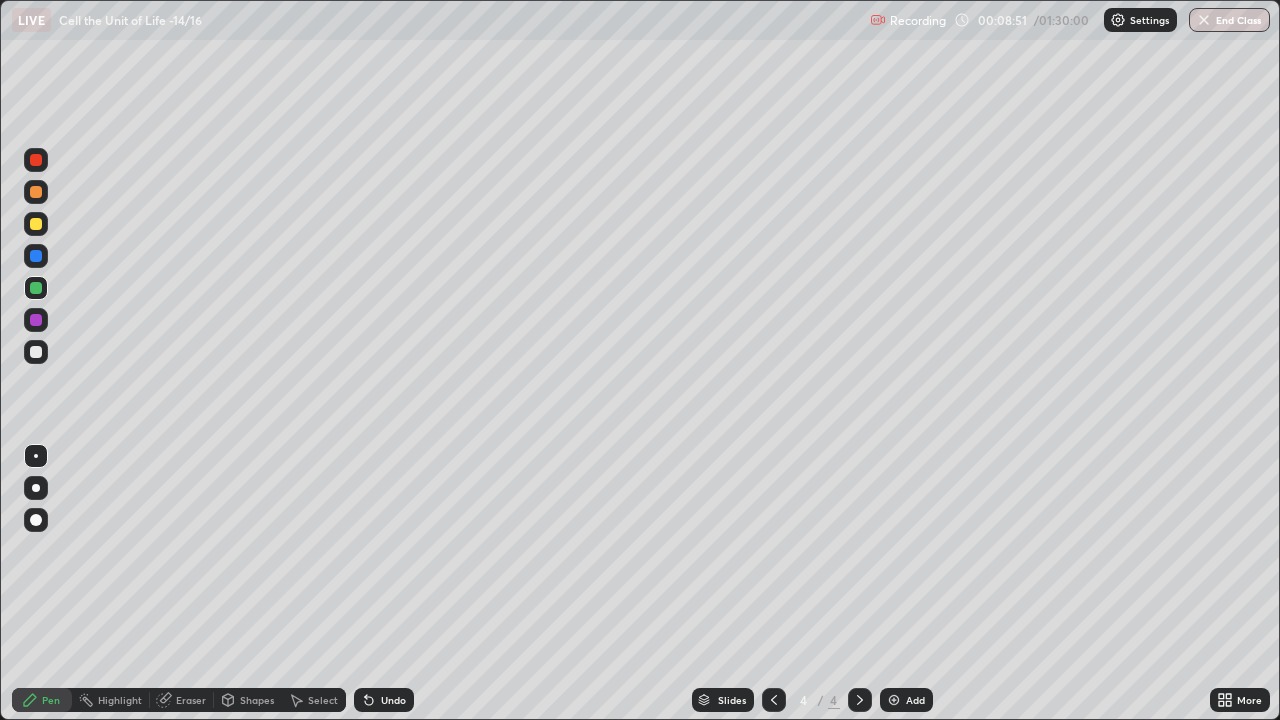 click at bounding box center [36, 224] 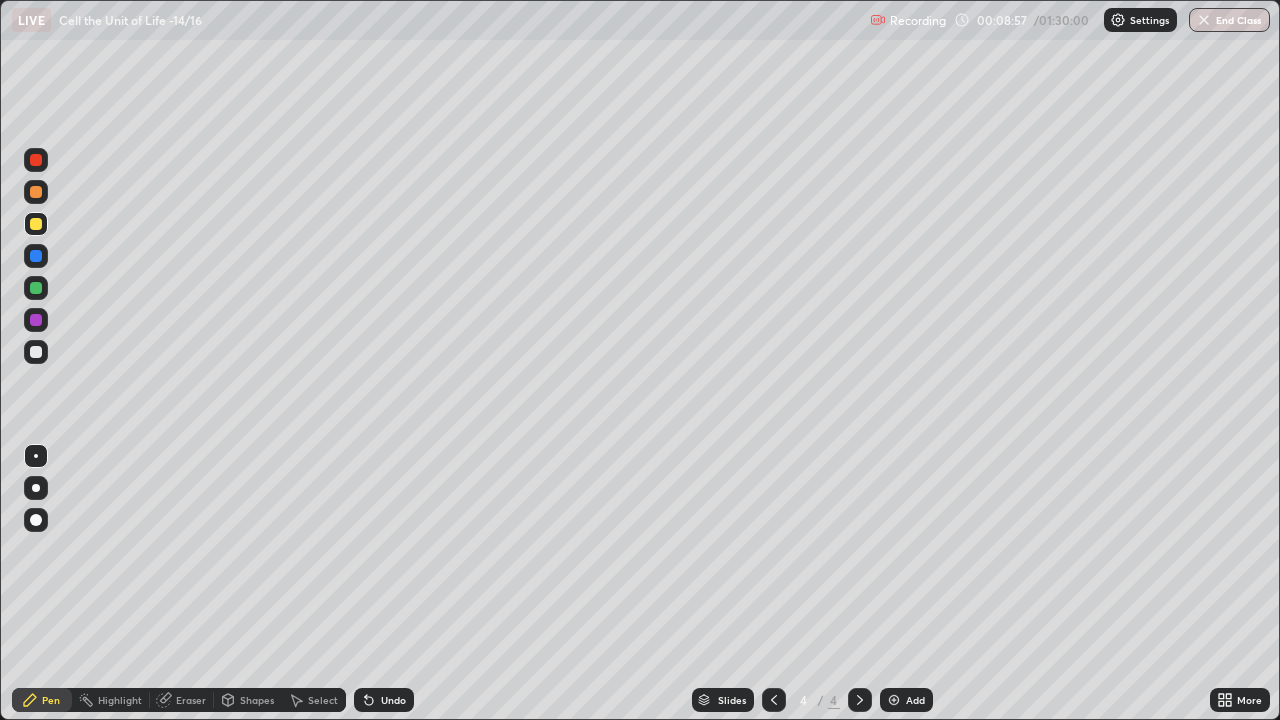 click at bounding box center (36, 256) 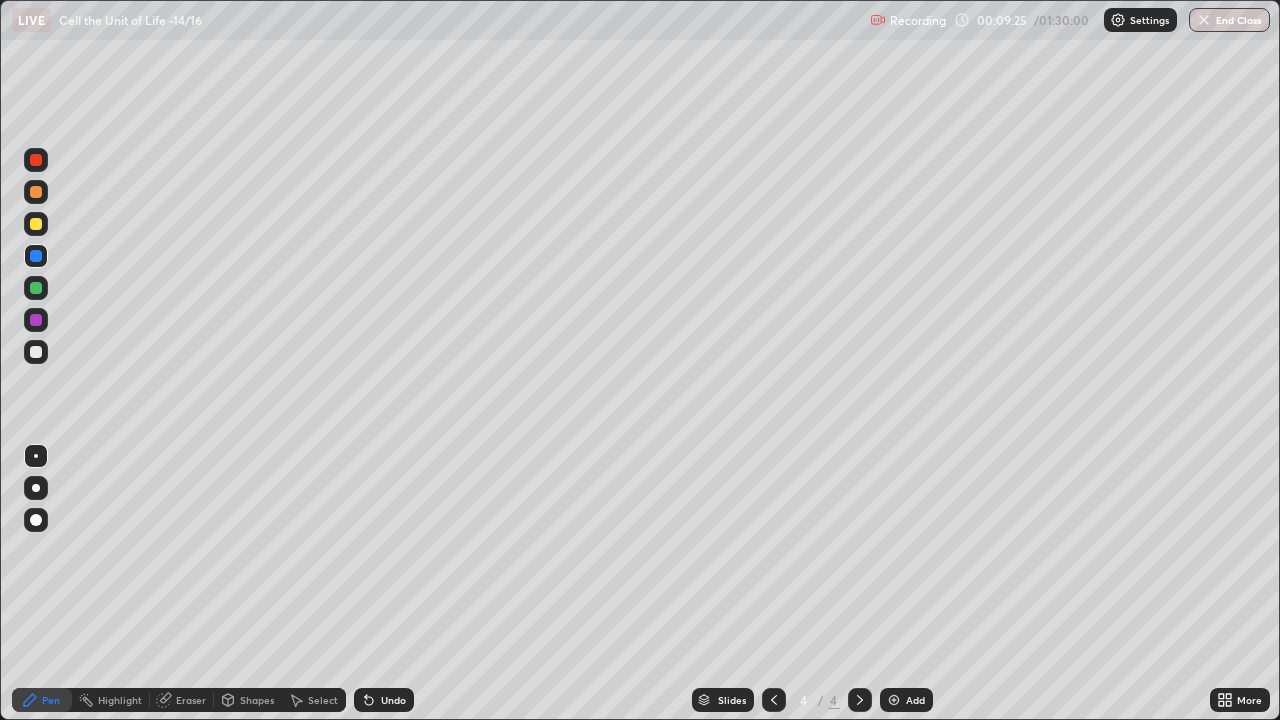 click 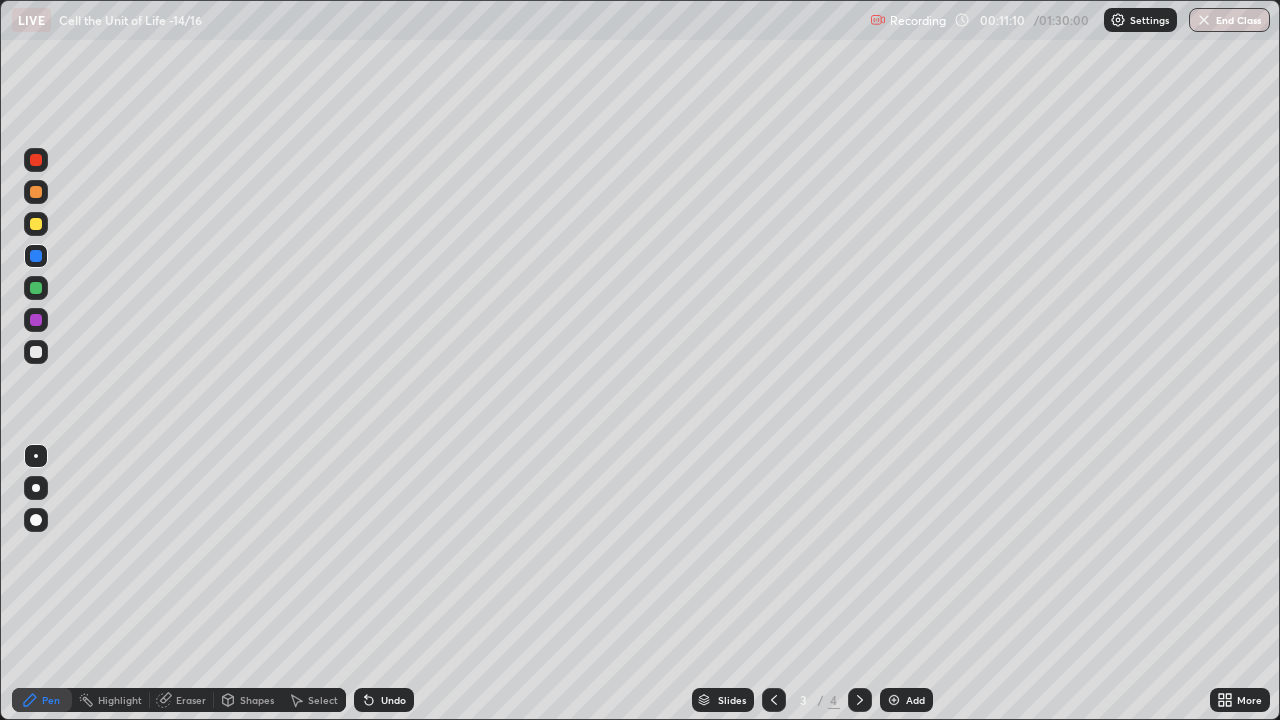 click at bounding box center (860, 700) 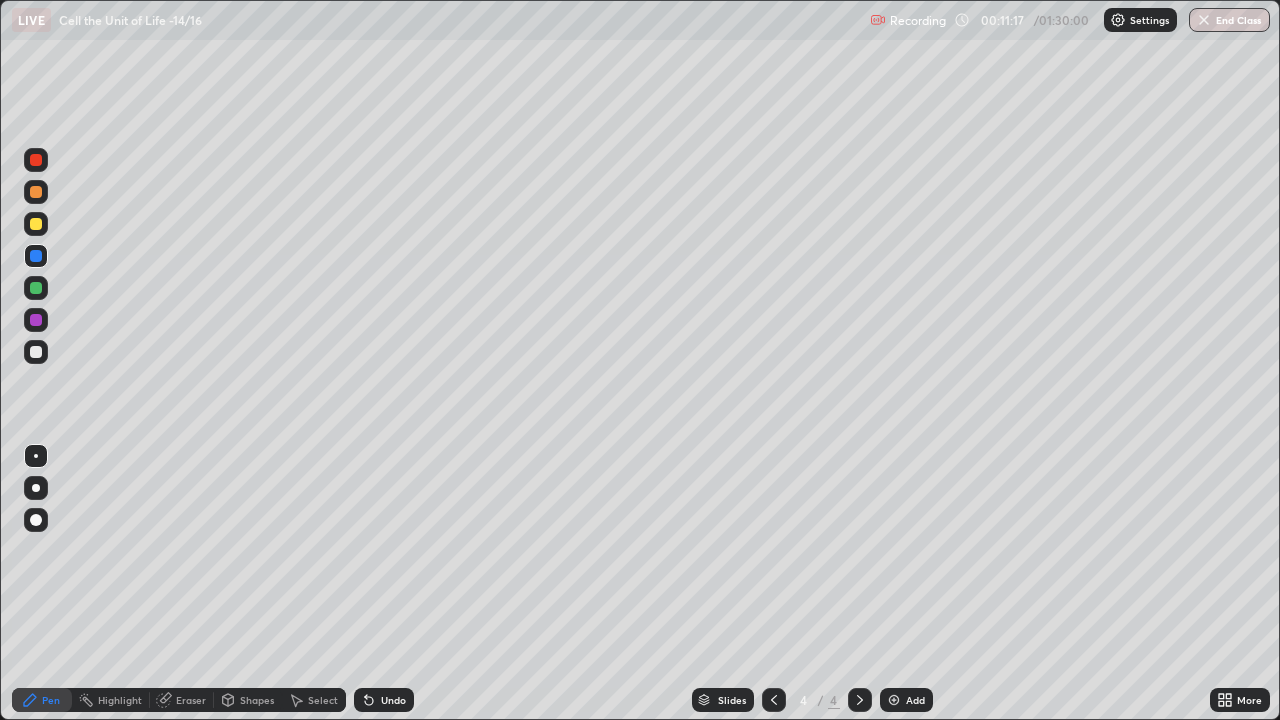 click on "Slides 4 / 4 Add" at bounding box center [812, 700] 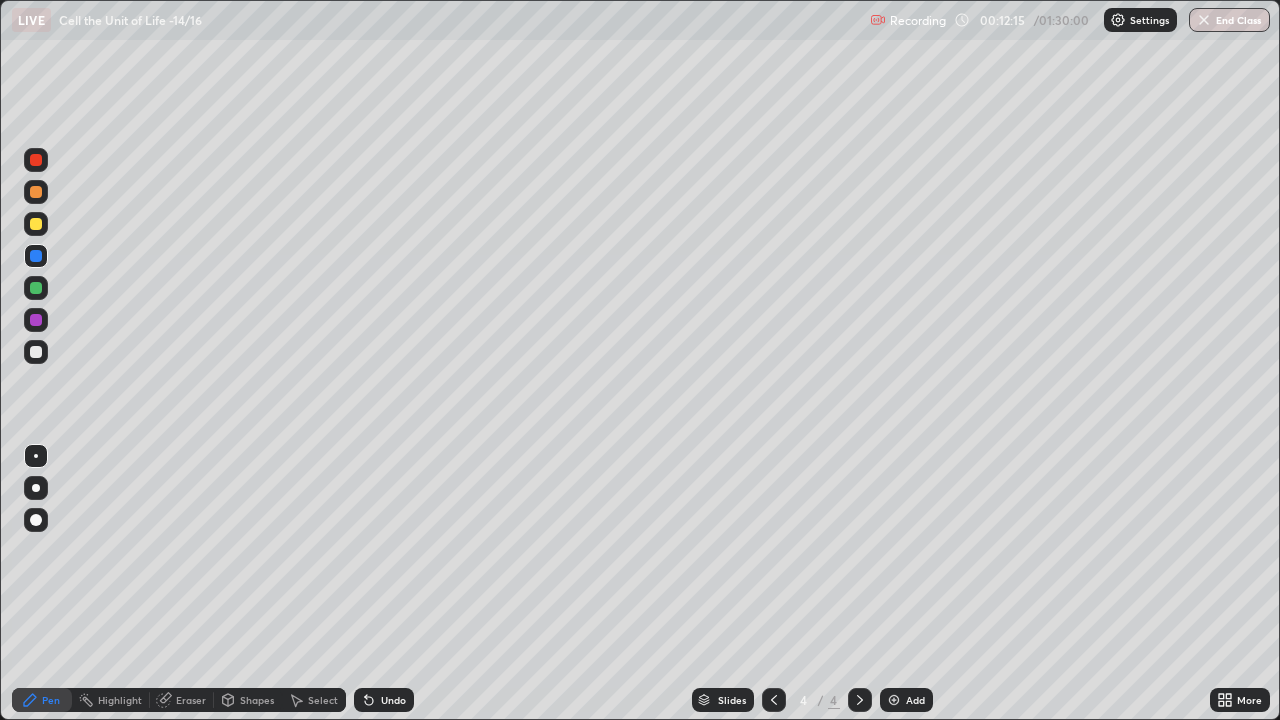 click on "Undo" at bounding box center (393, 700) 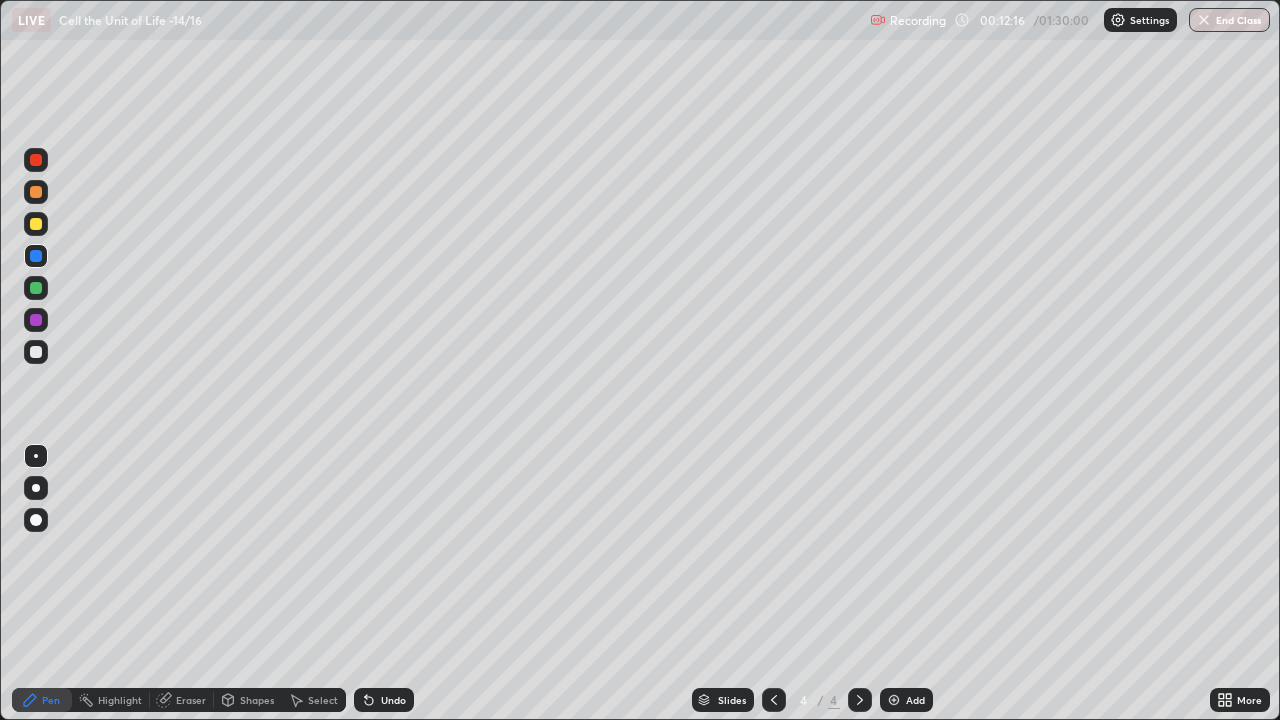 click on "Undo" at bounding box center (384, 700) 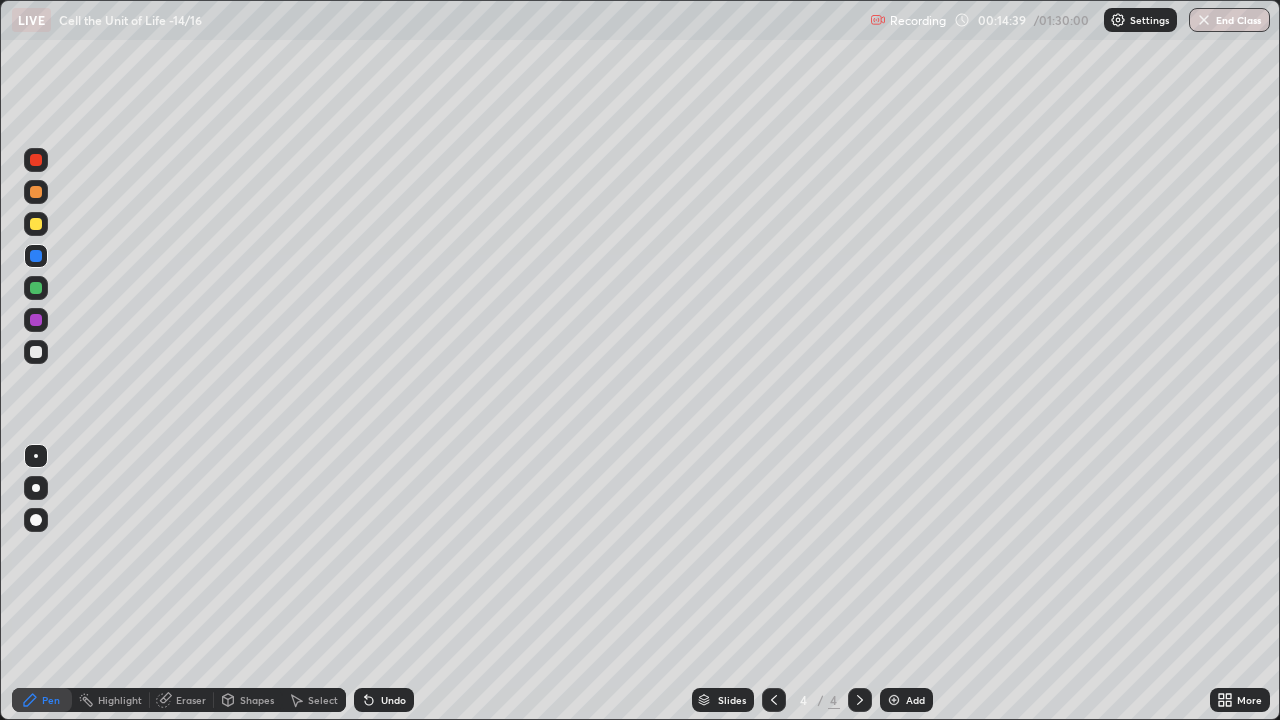click on "Add" at bounding box center (915, 700) 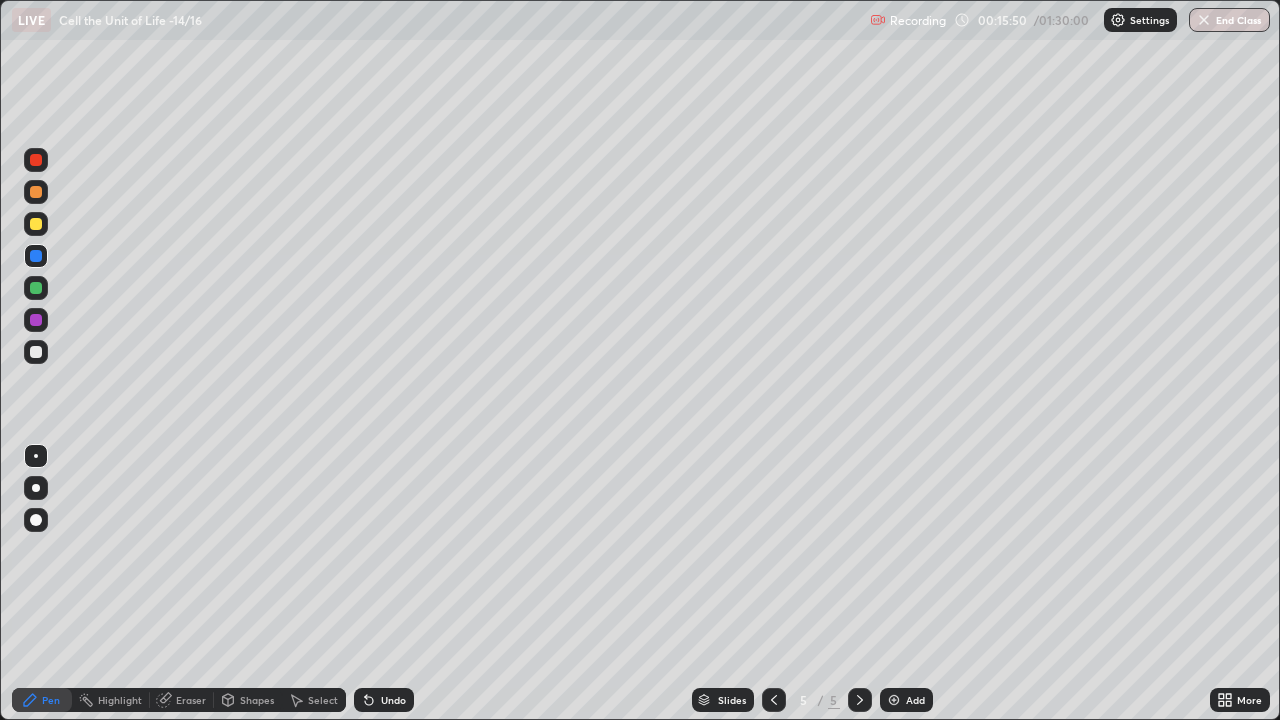 click at bounding box center (36, 352) 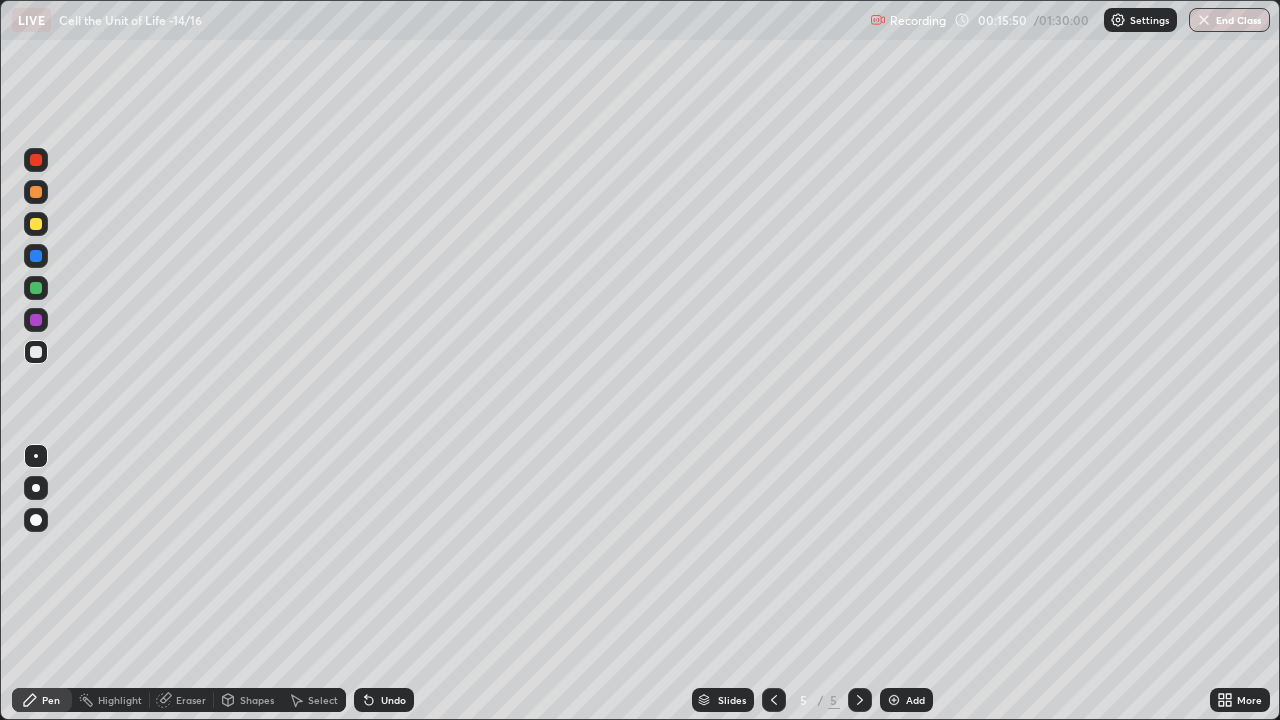 click at bounding box center [36, 352] 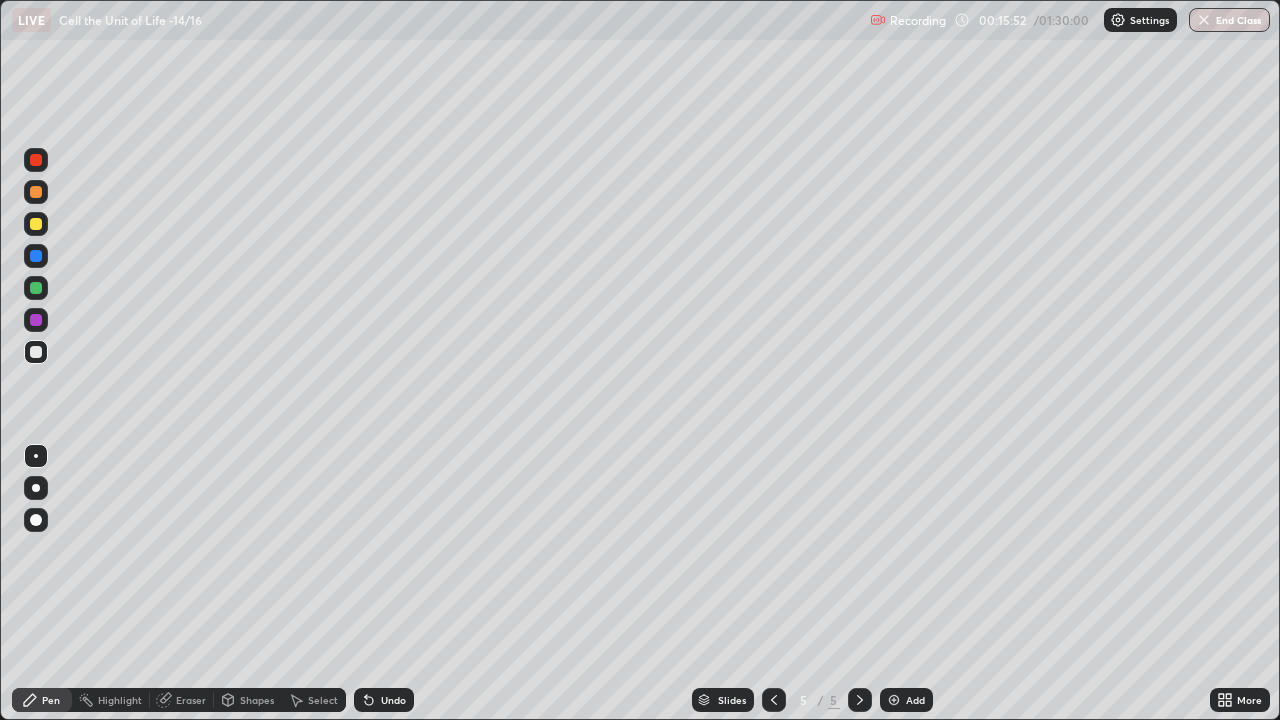 click 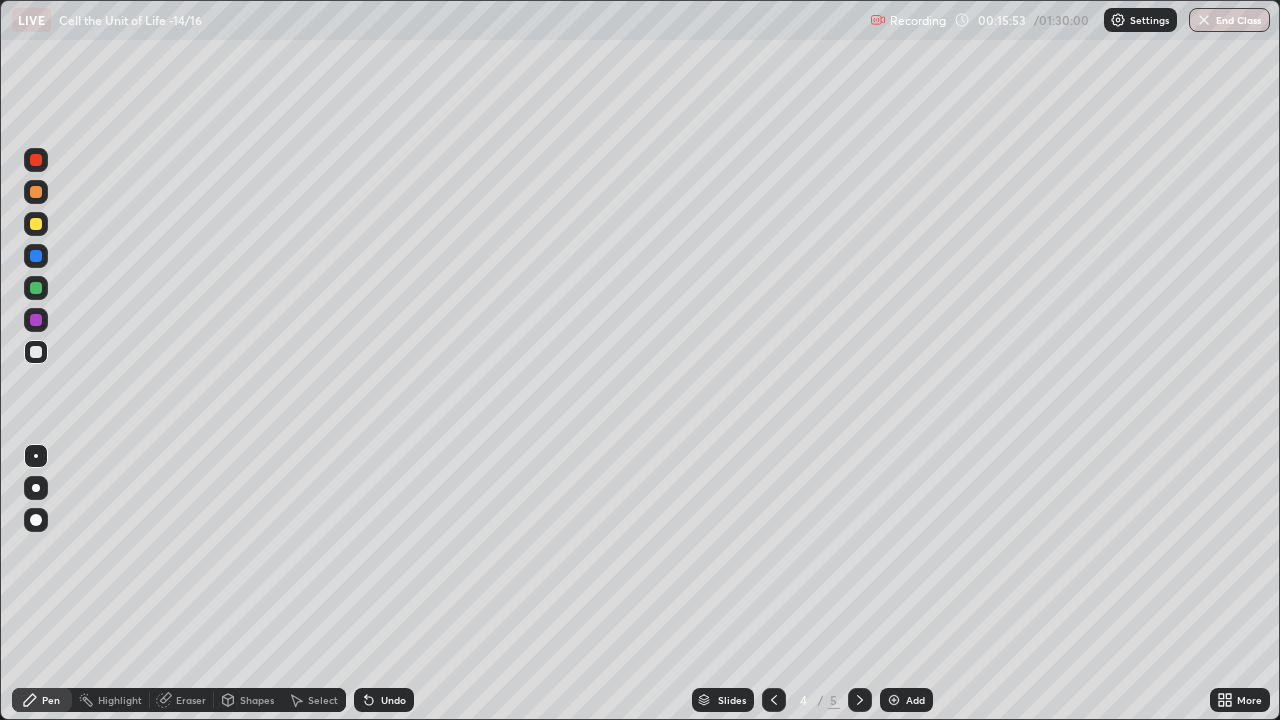 click at bounding box center (774, 700) 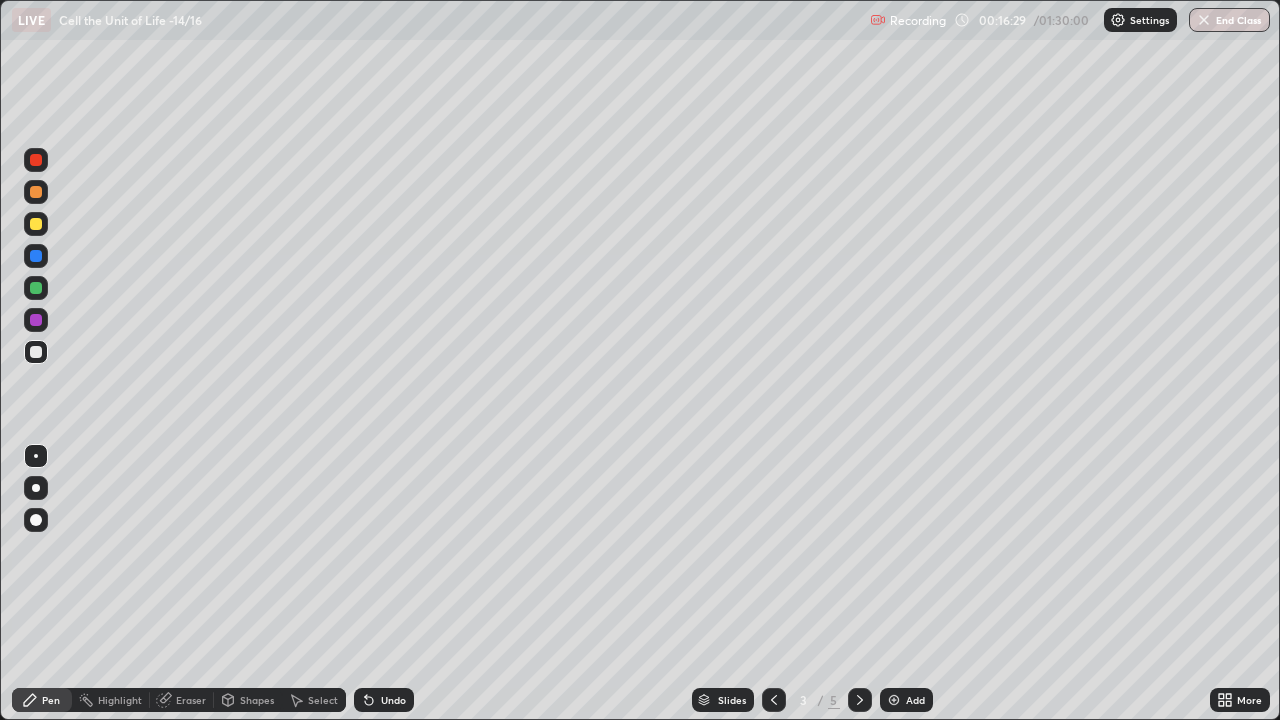click 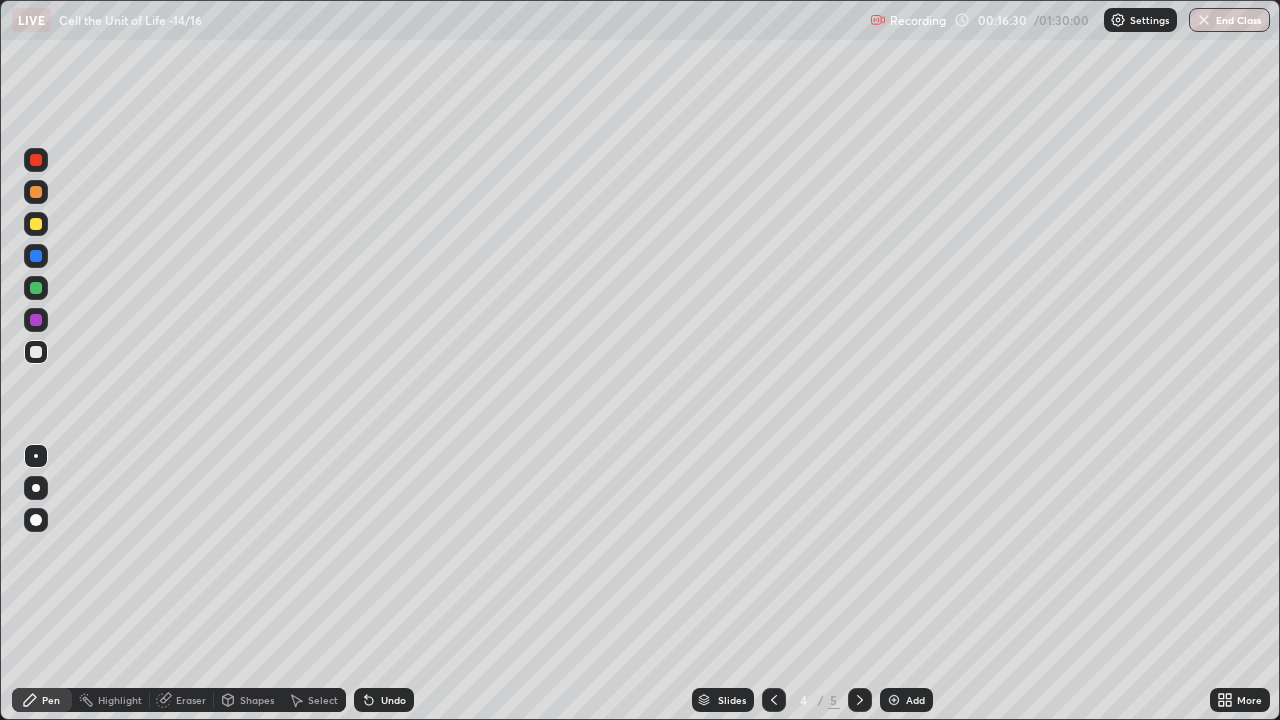 click 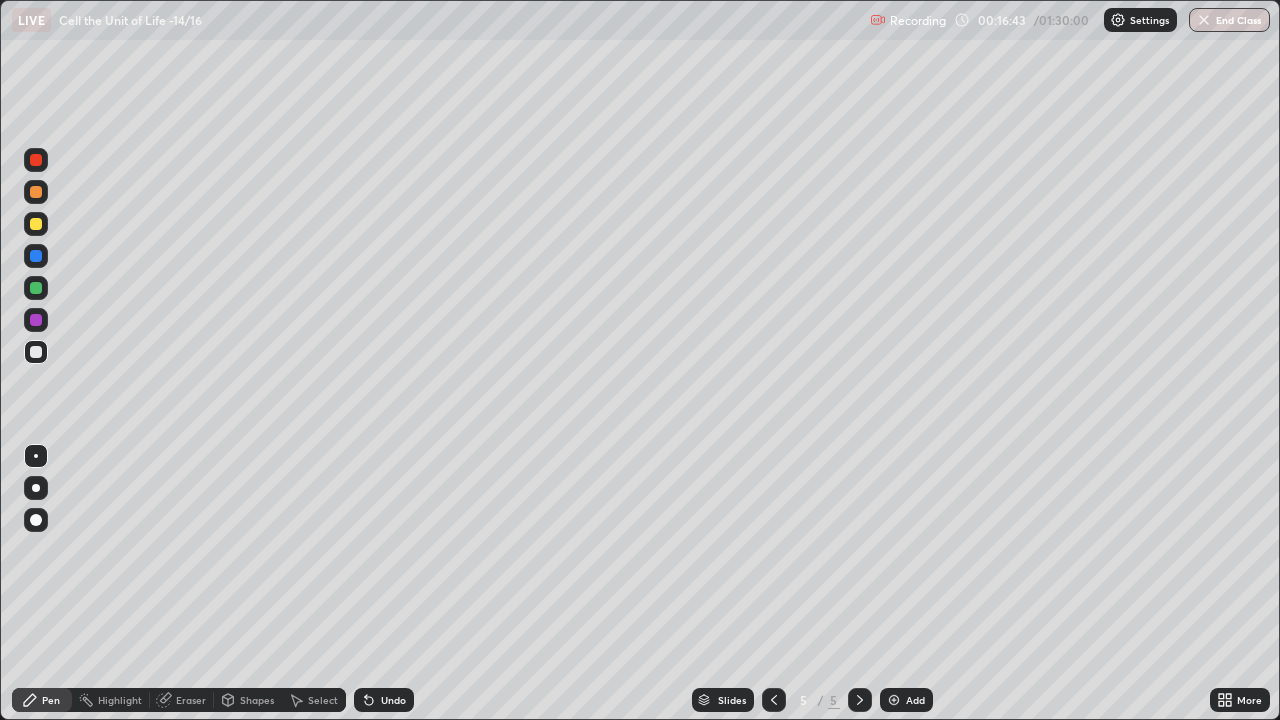 click at bounding box center (774, 700) 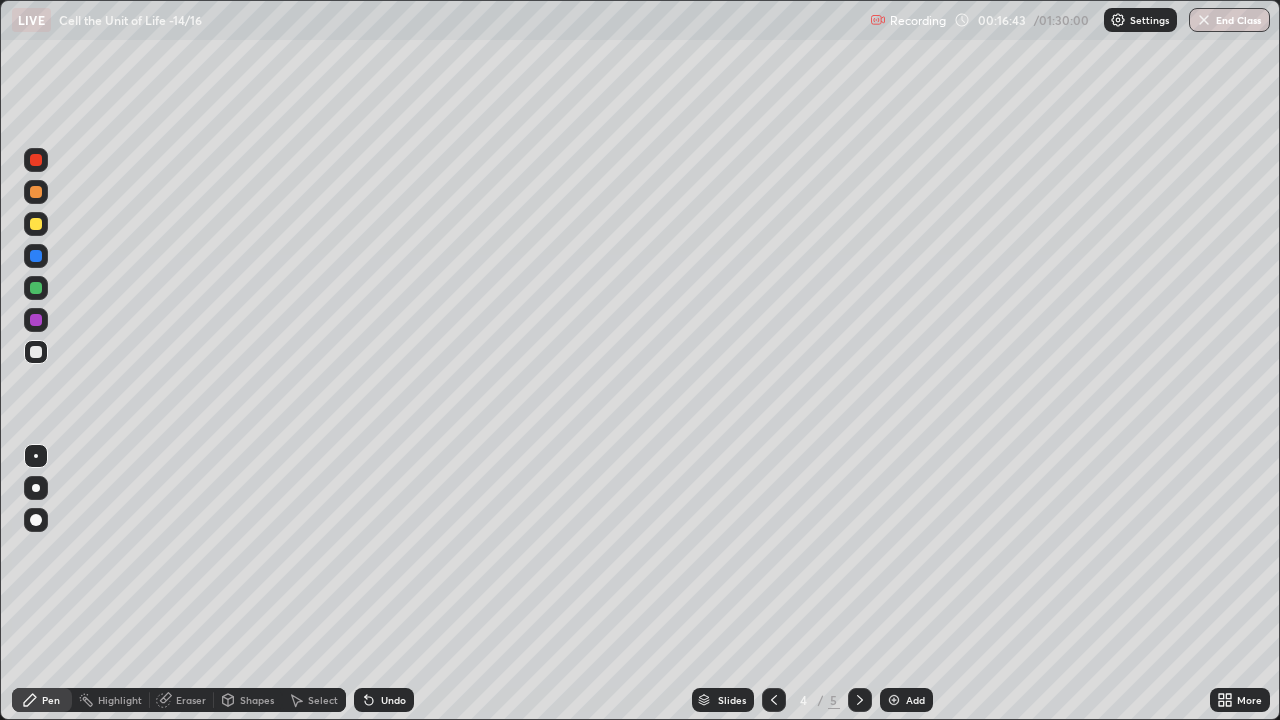 click 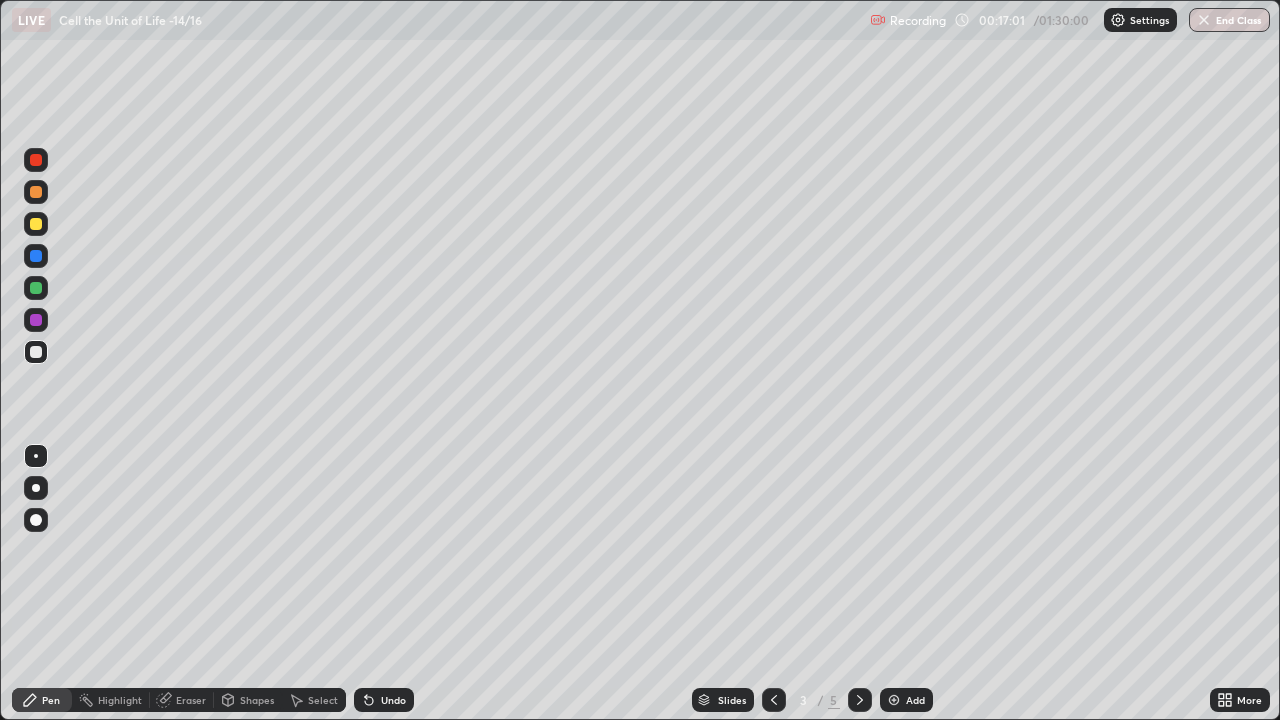 click 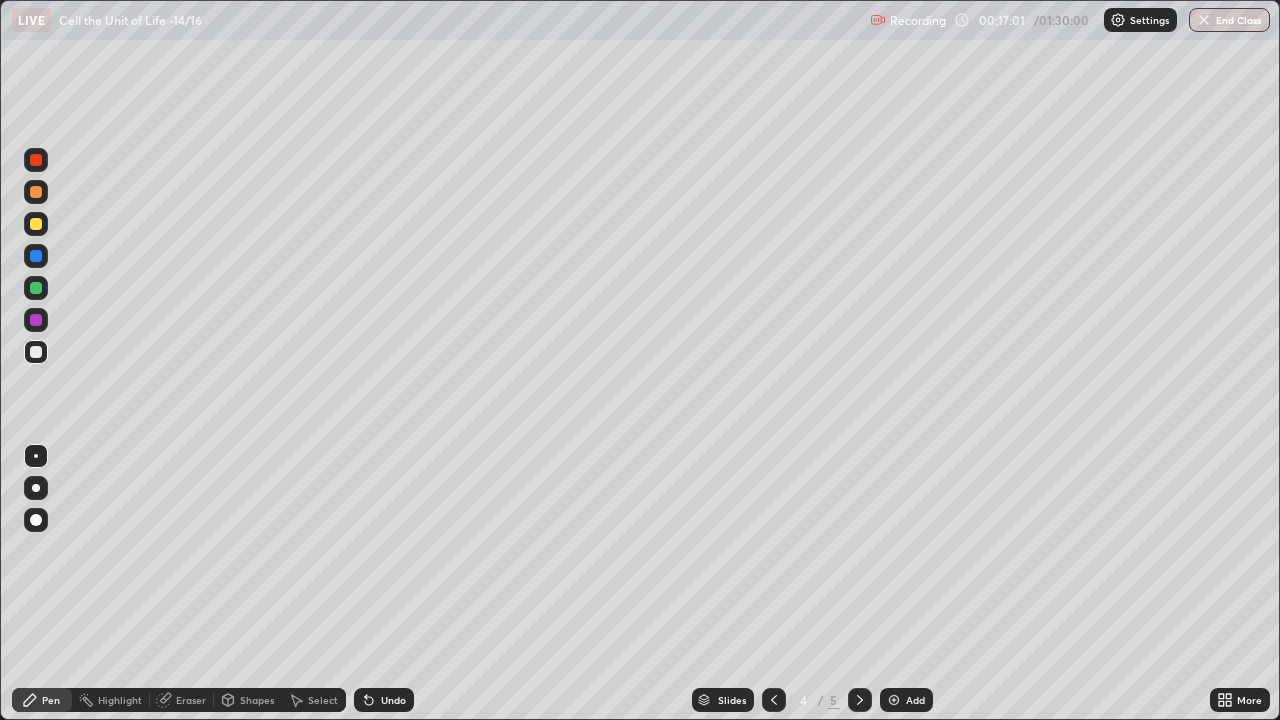 click 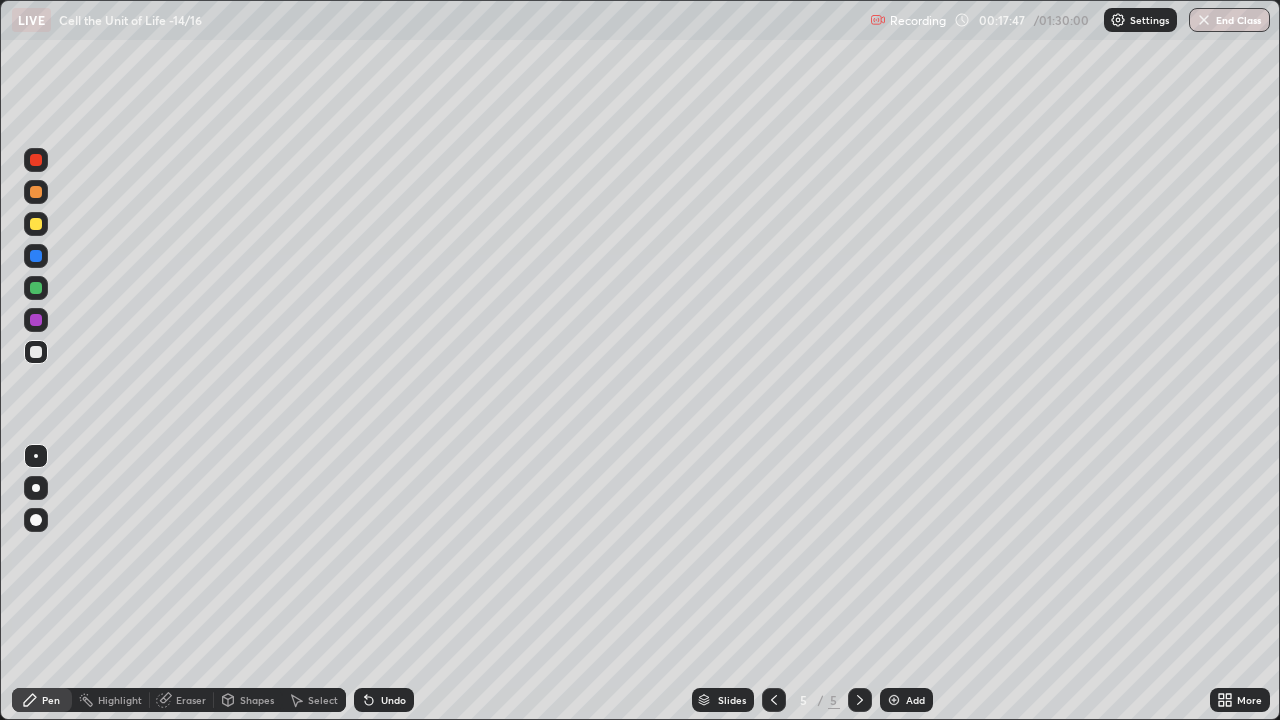 click at bounding box center (36, 256) 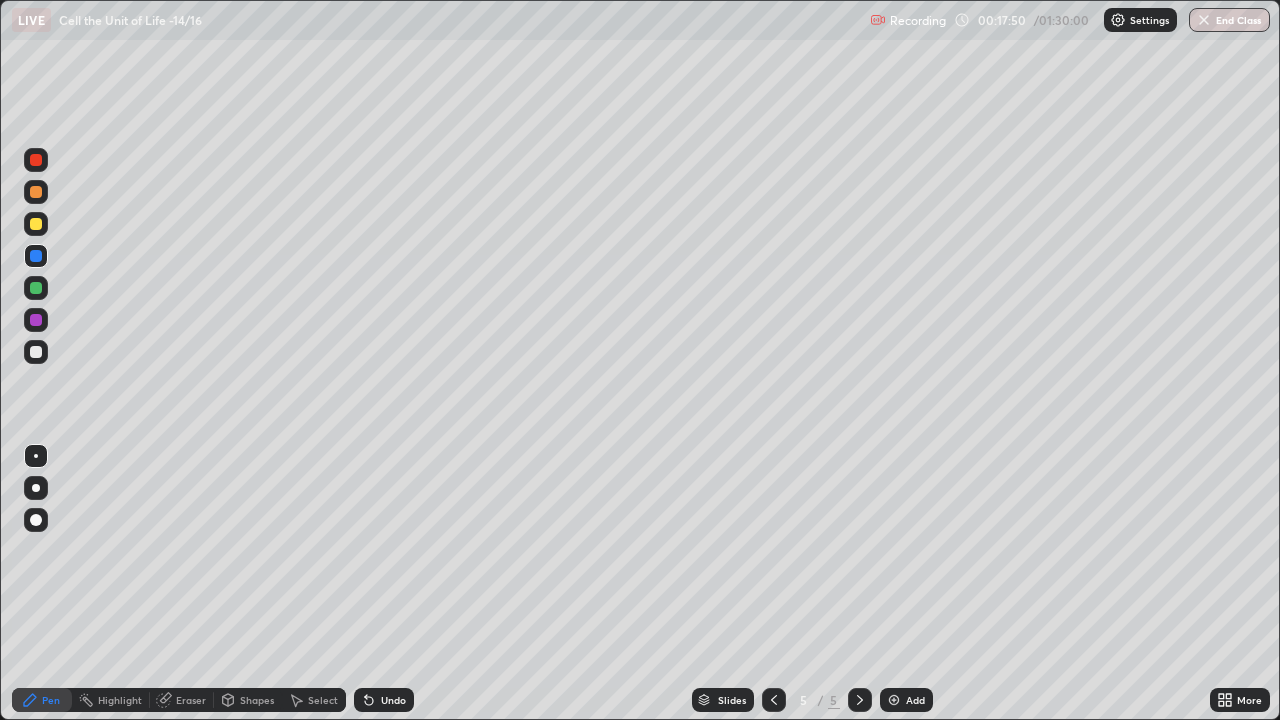 click at bounding box center [36, 224] 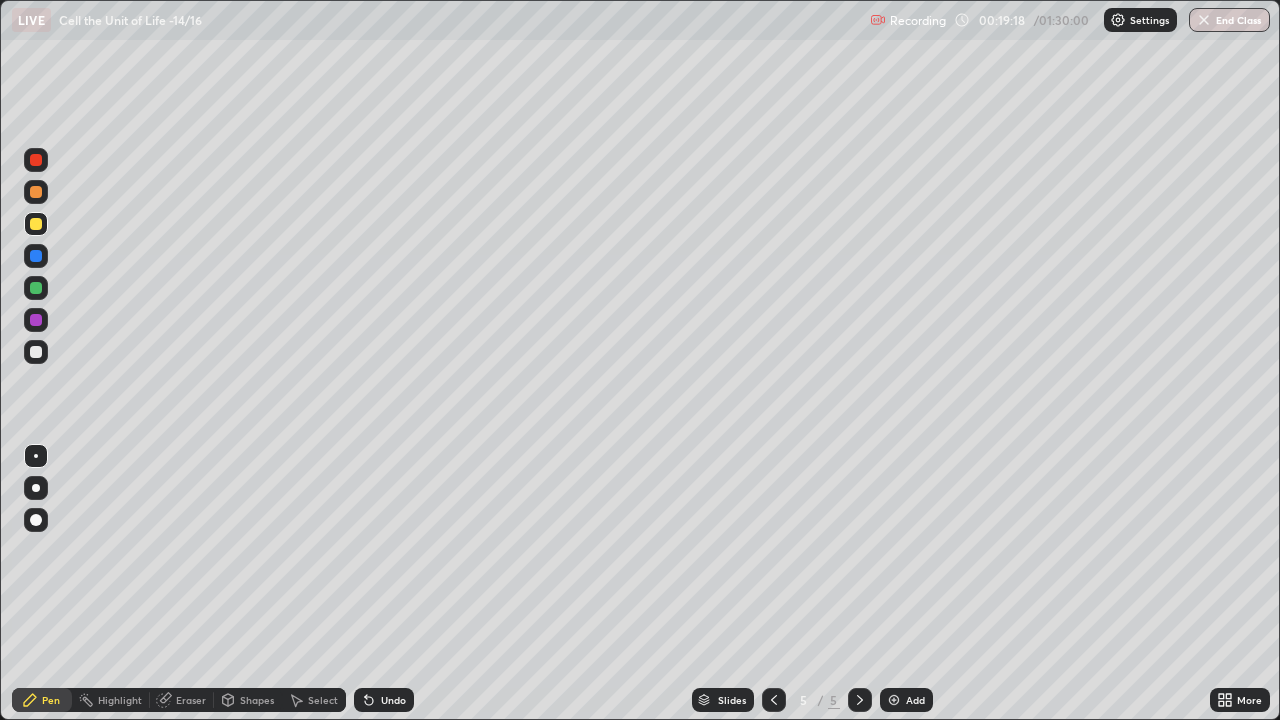 click at bounding box center [36, 288] 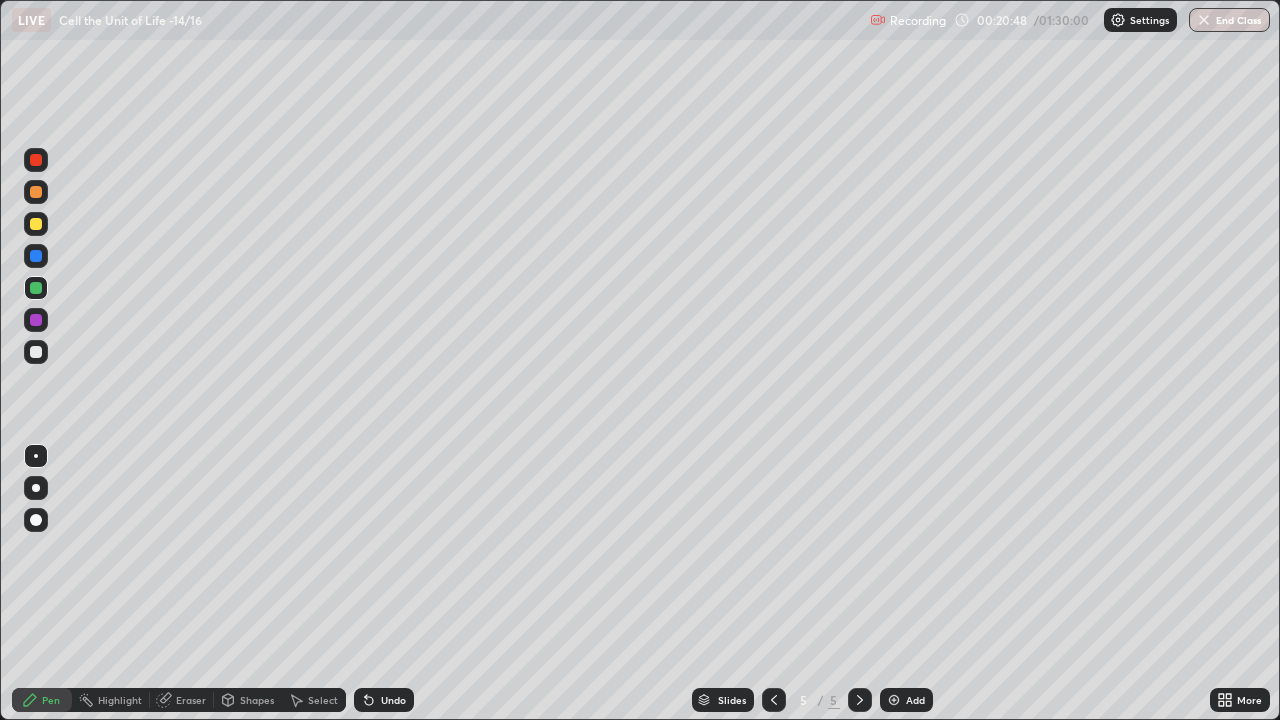 click at bounding box center [36, 224] 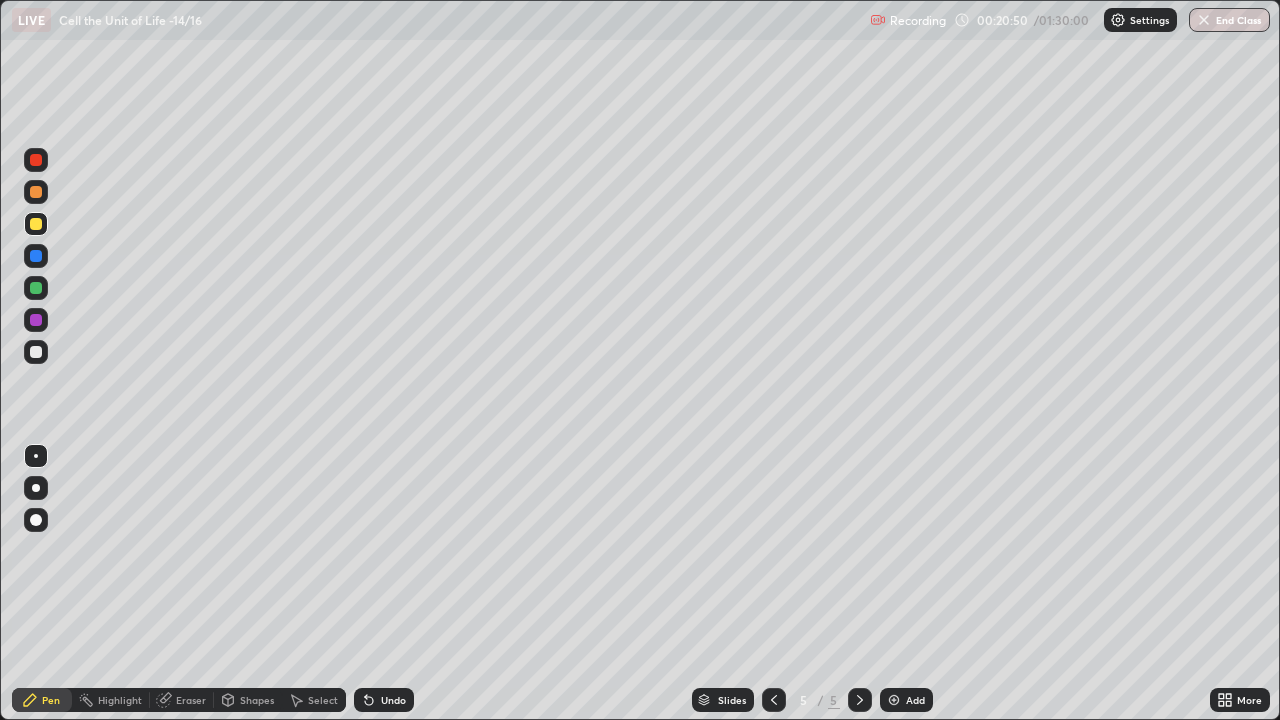 click at bounding box center (36, 160) 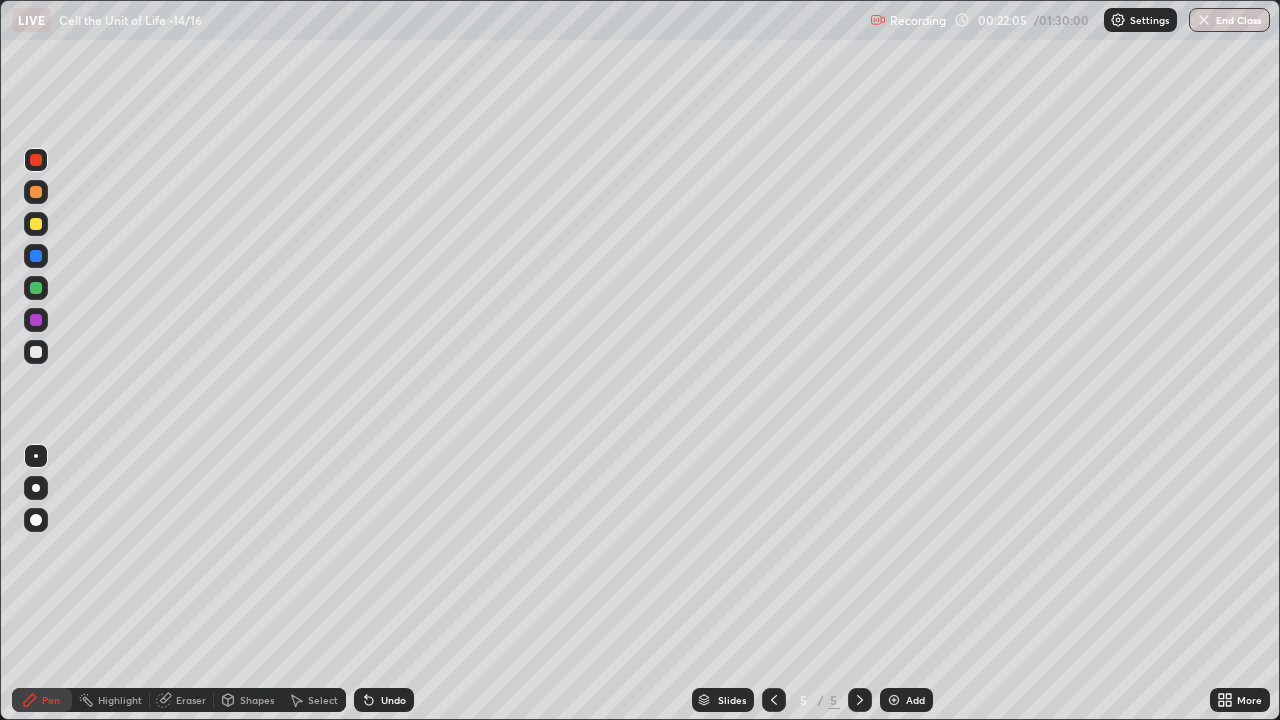 click at bounding box center (36, 256) 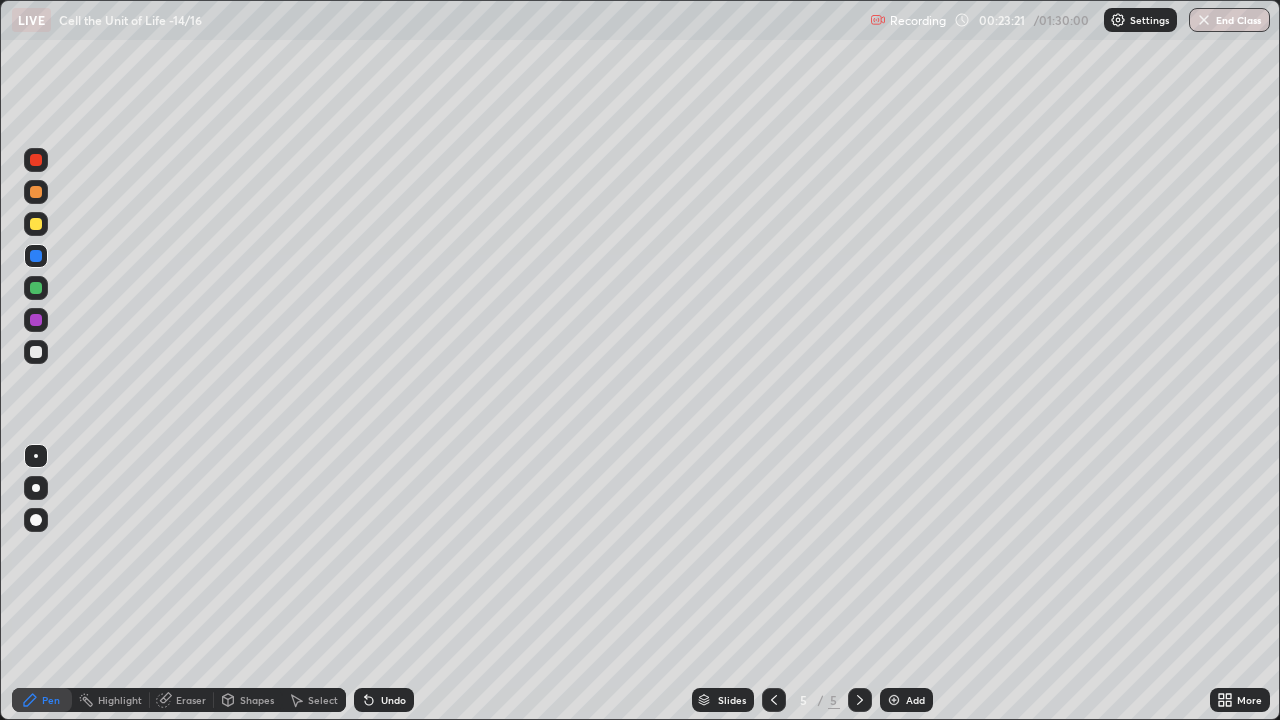 click at bounding box center [36, 288] 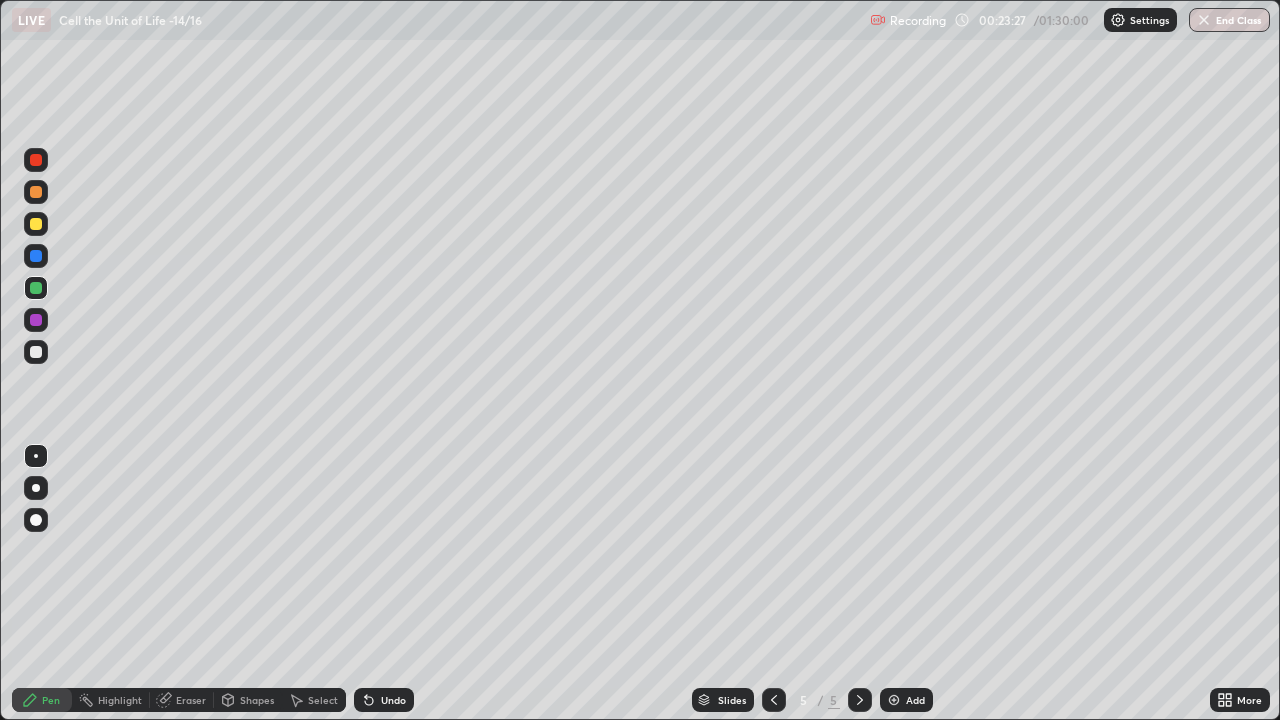 click at bounding box center (36, 256) 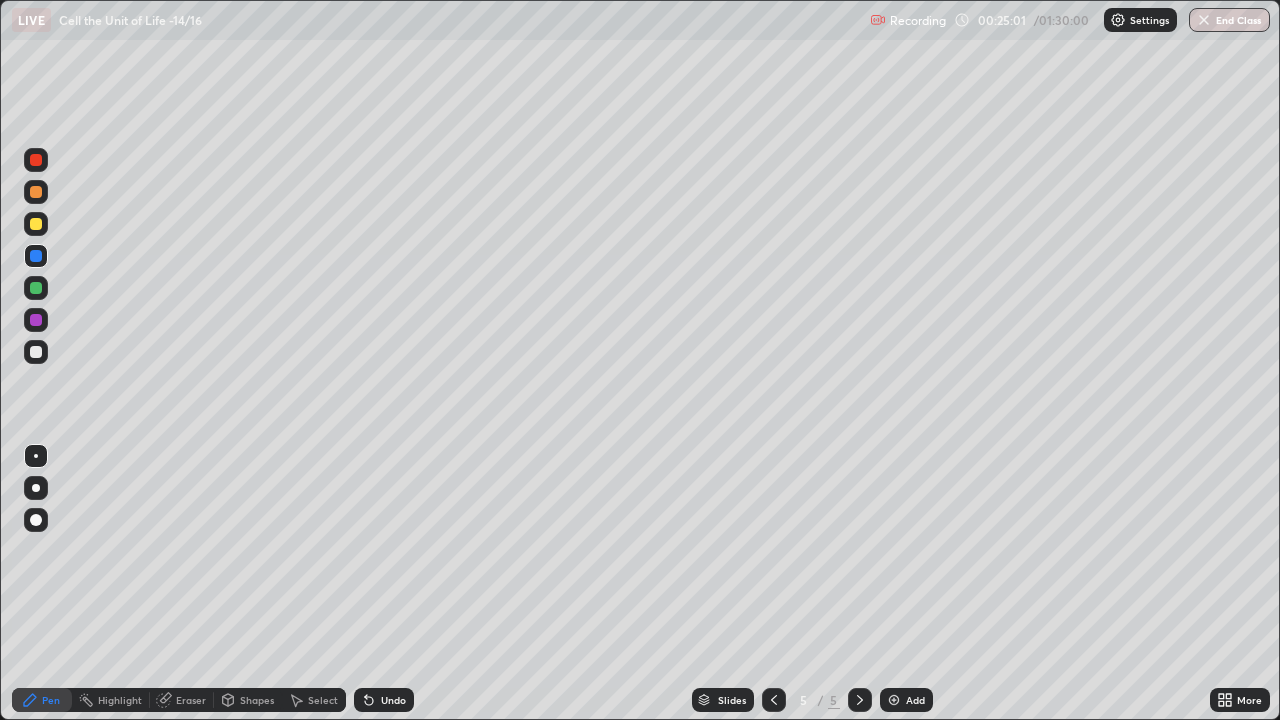 click on "Undo" at bounding box center [384, 700] 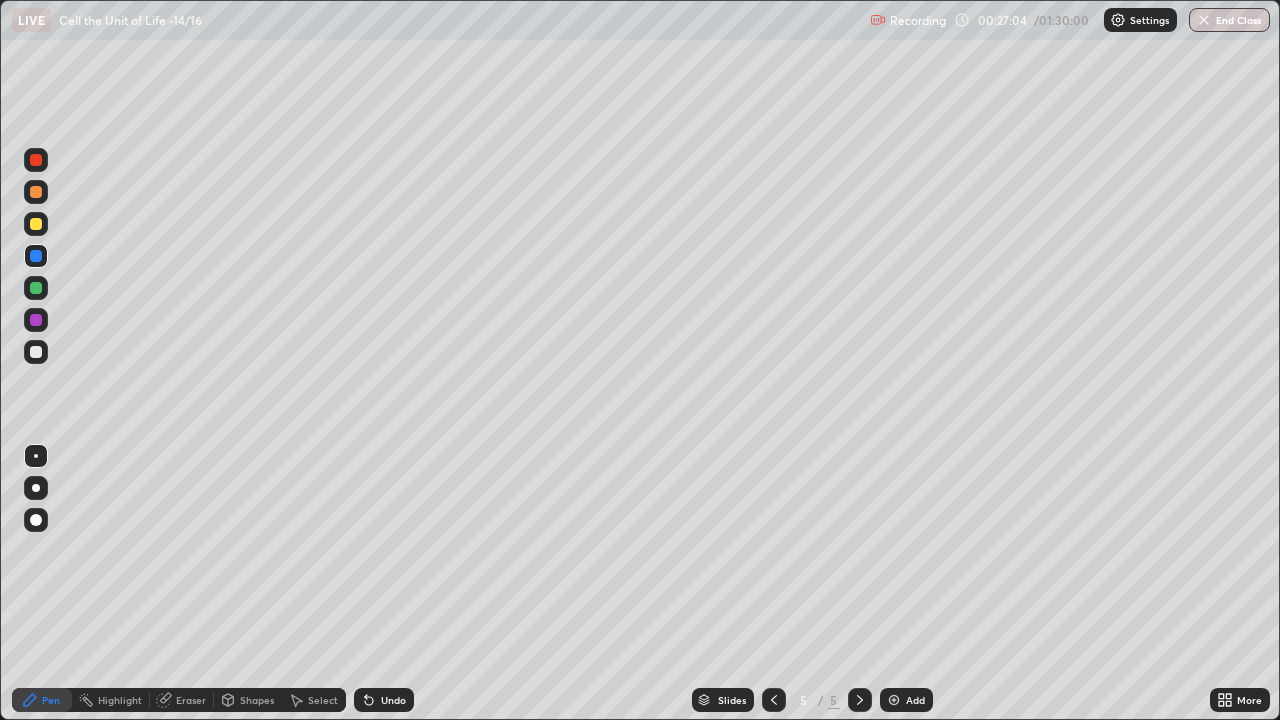 click at bounding box center [36, 224] 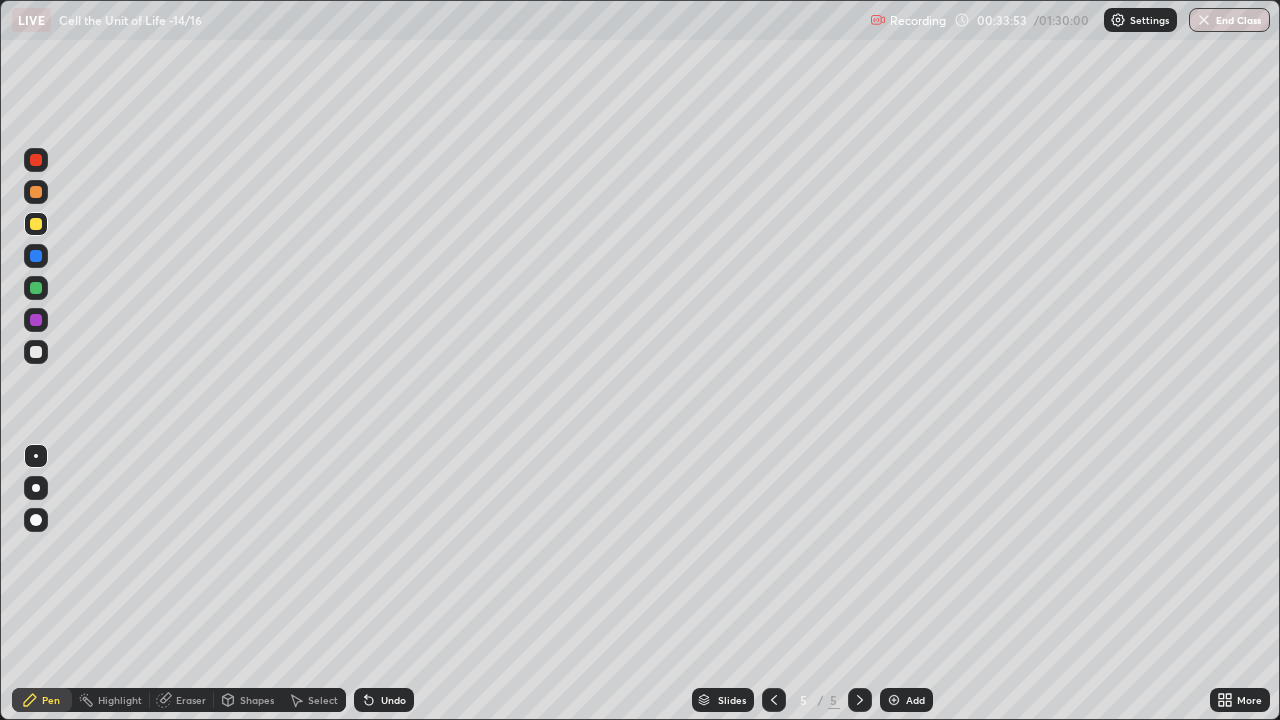 click at bounding box center (36, 352) 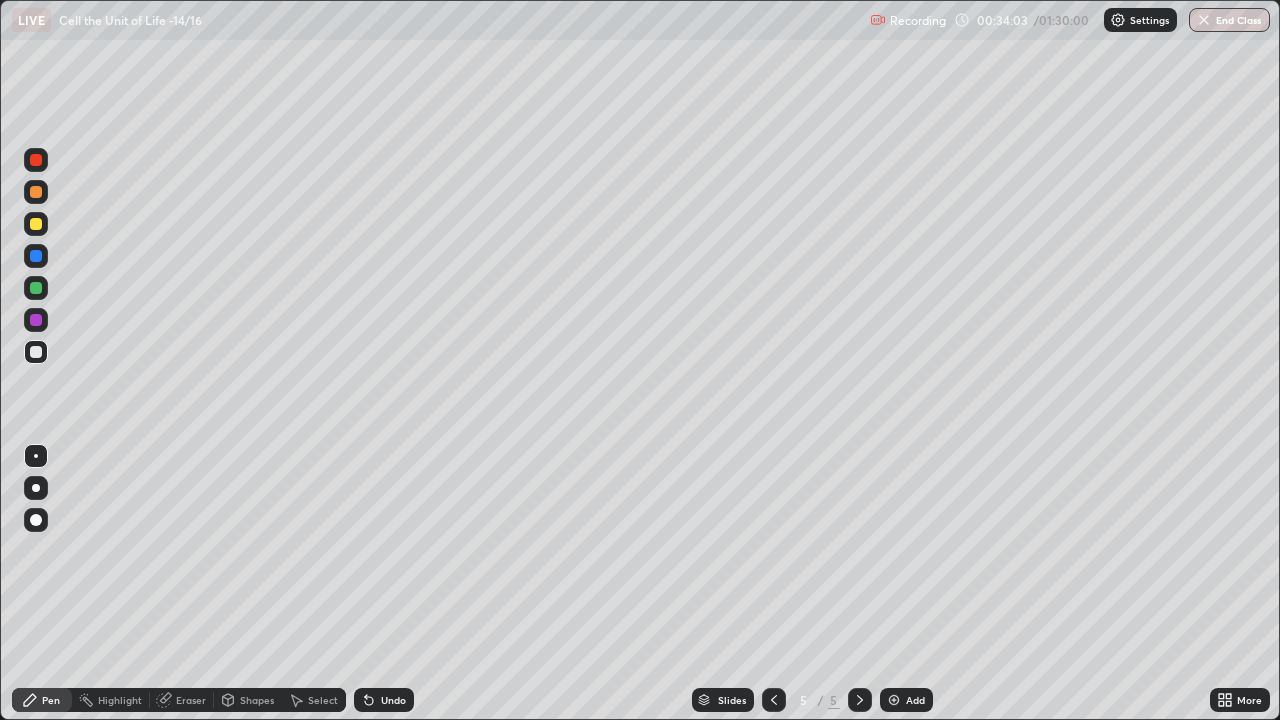 click on "Undo" at bounding box center (384, 700) 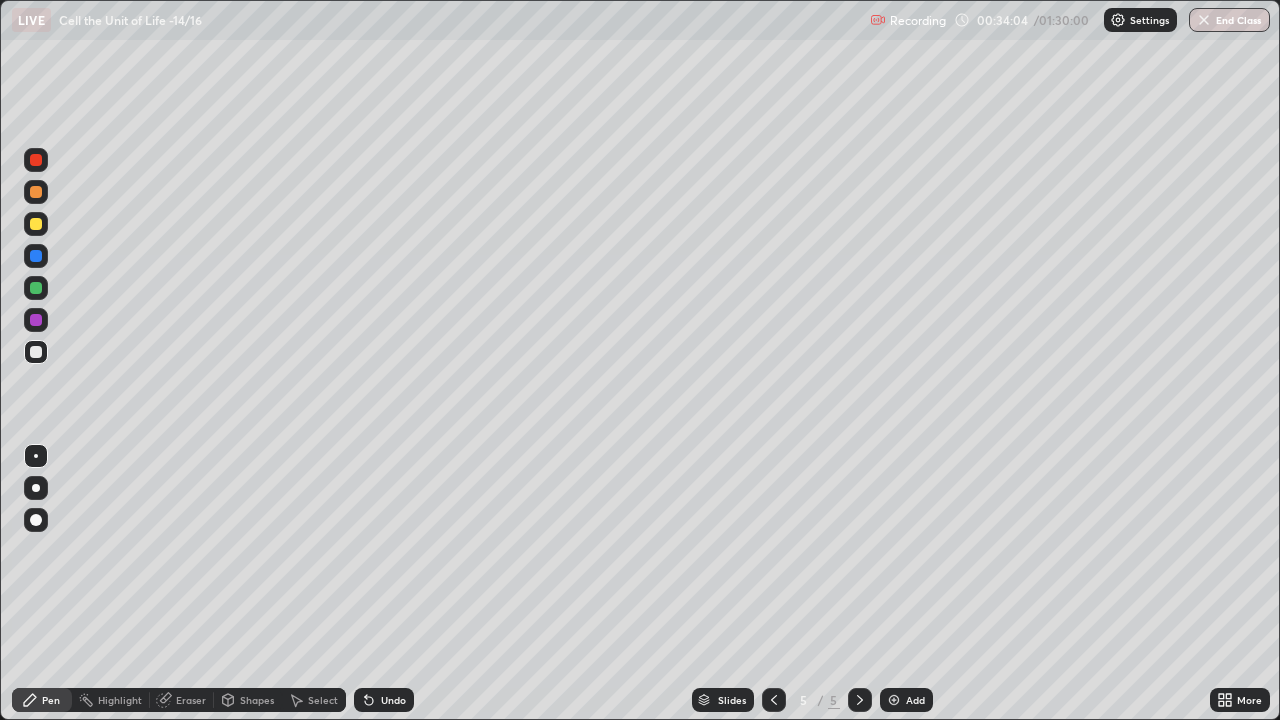 click on "Undo" at bounding box center [384, 700] 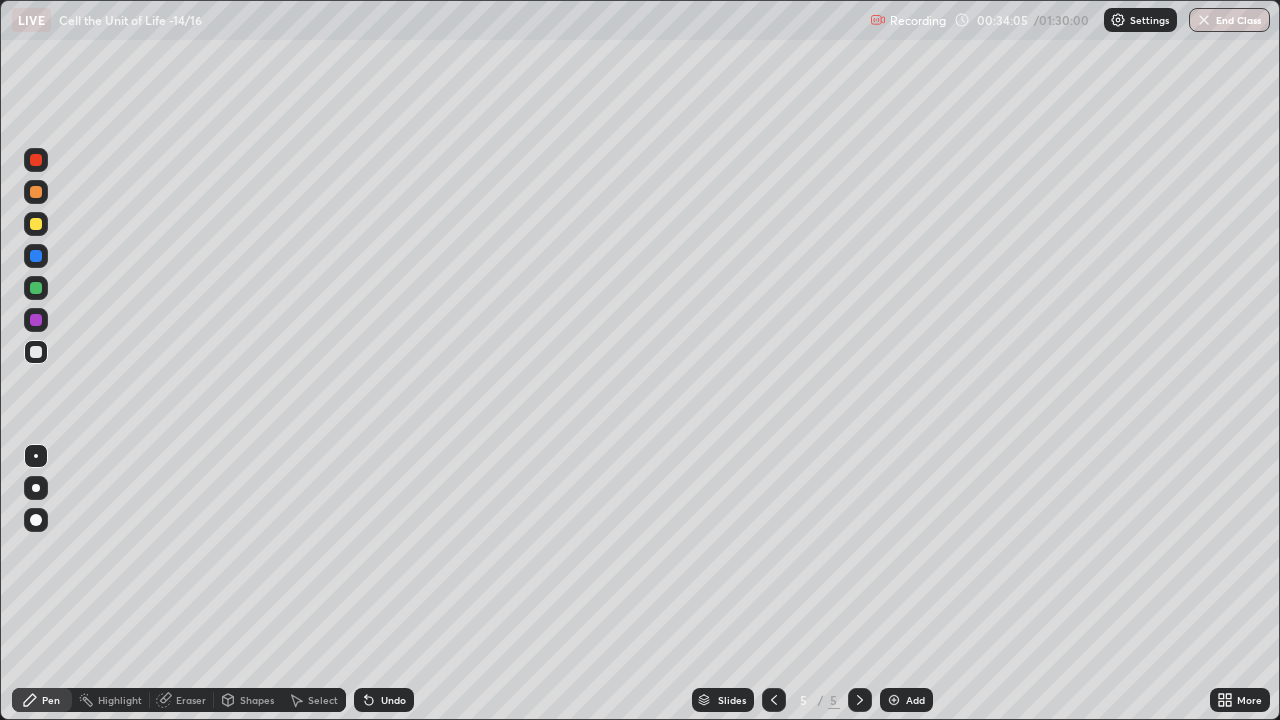 click on "Undo" at bounding box center (384, 700) 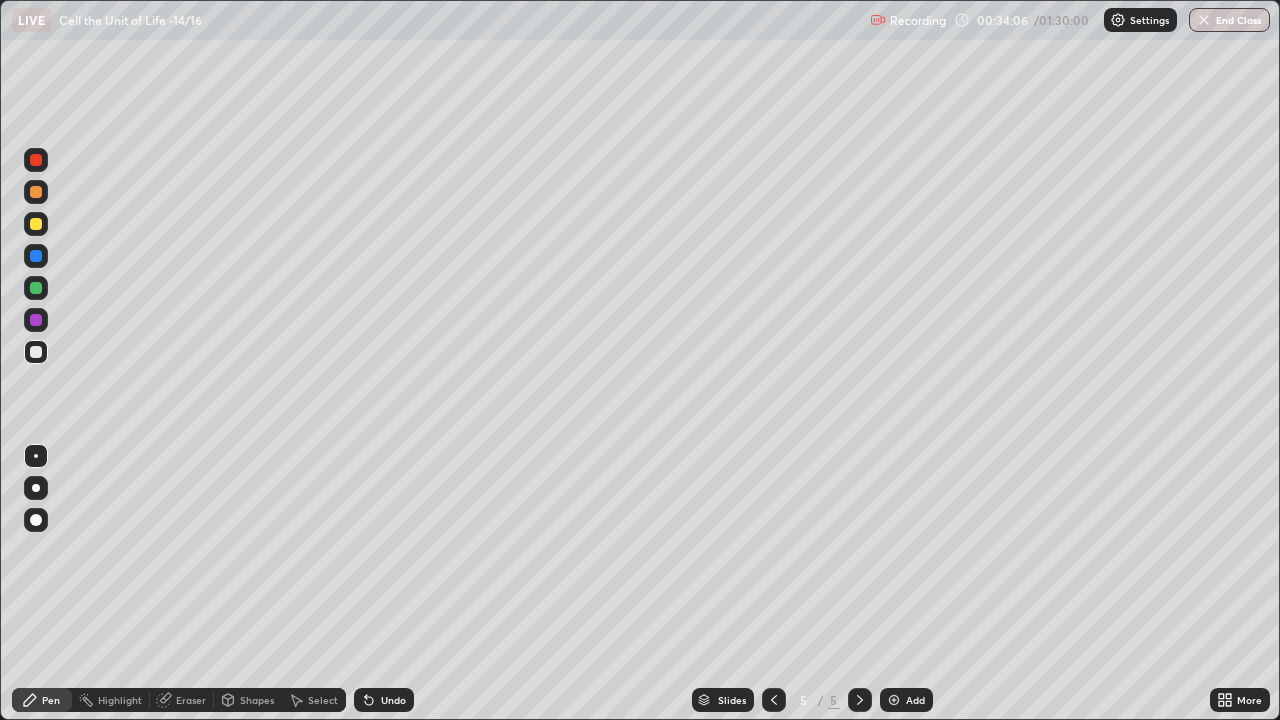 click on "Add" at bounding box center [906, 700] 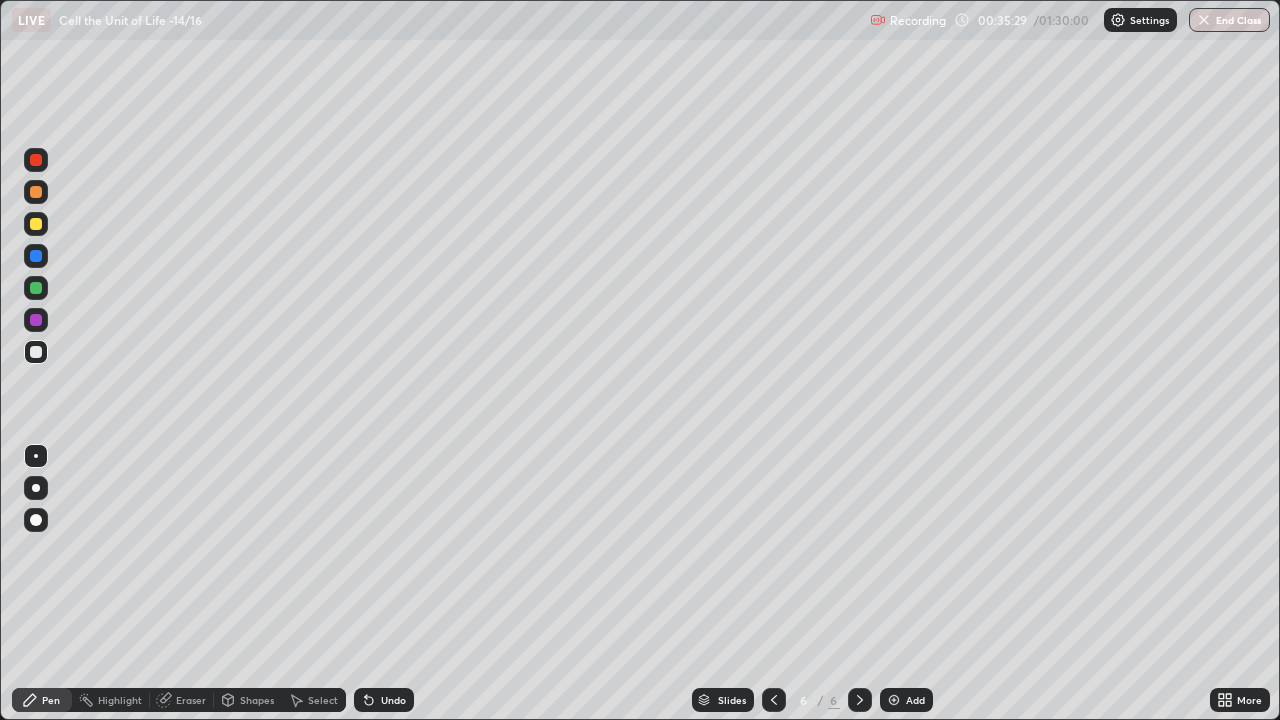 click on "Eraser" at bounding box center [191, 700] 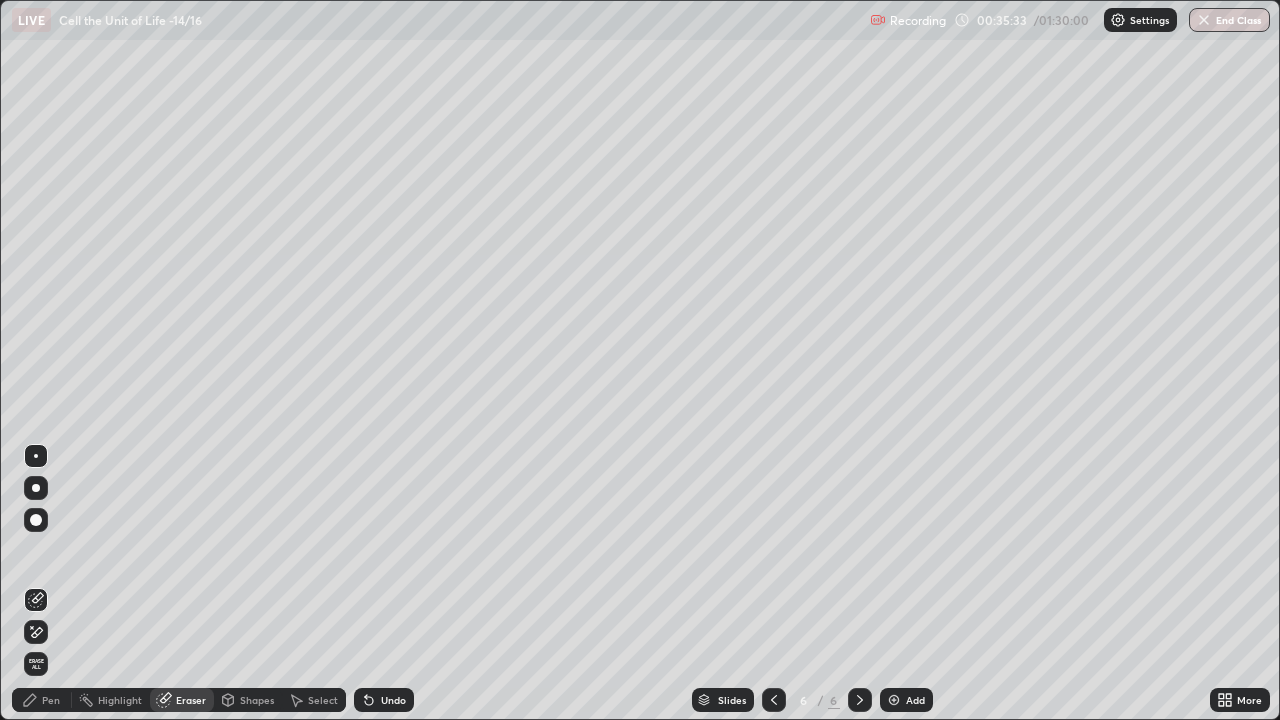 click on "Pen" at bounding box center [51, 700] 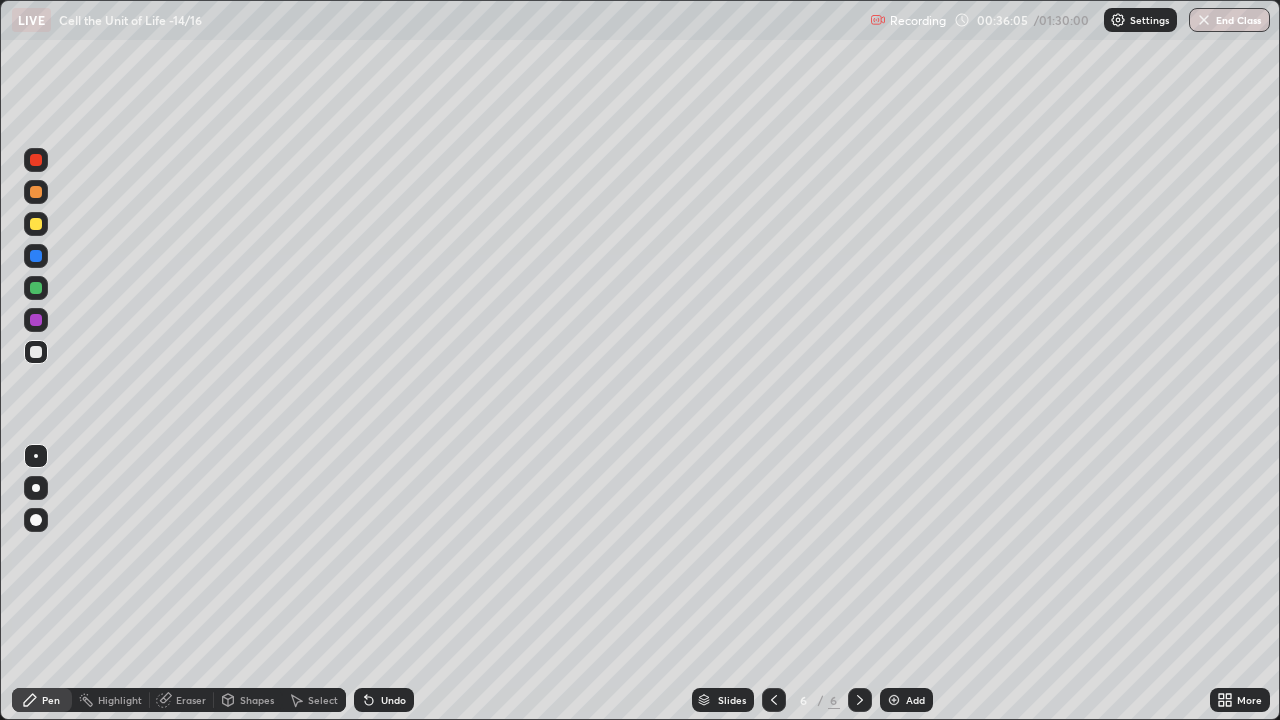 click at bounding box center (36, 256) 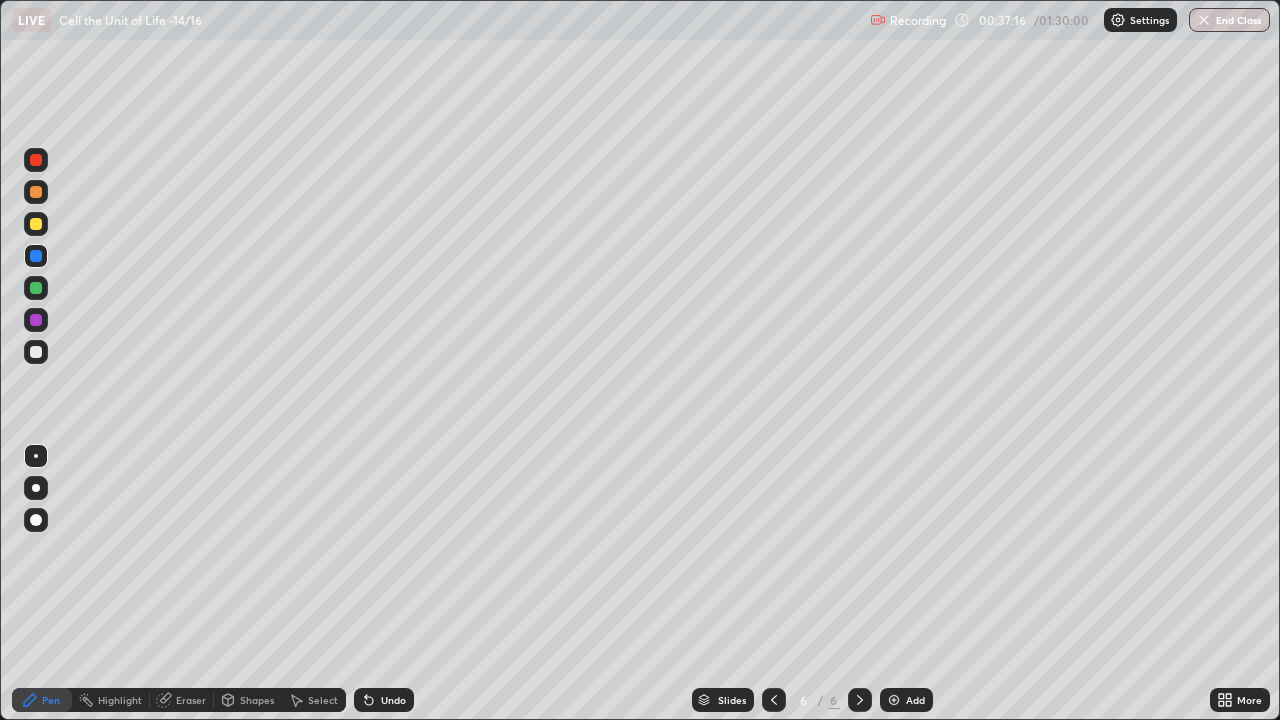 click at bounding box center [36, 224] 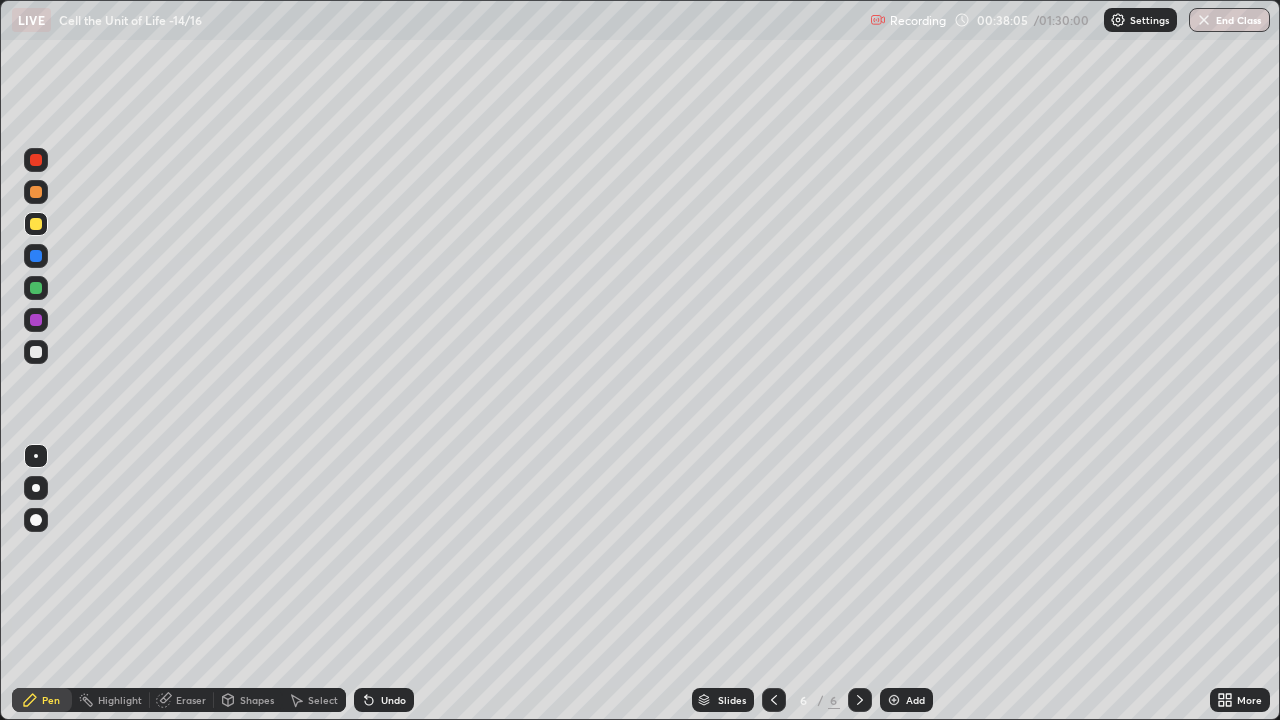 click 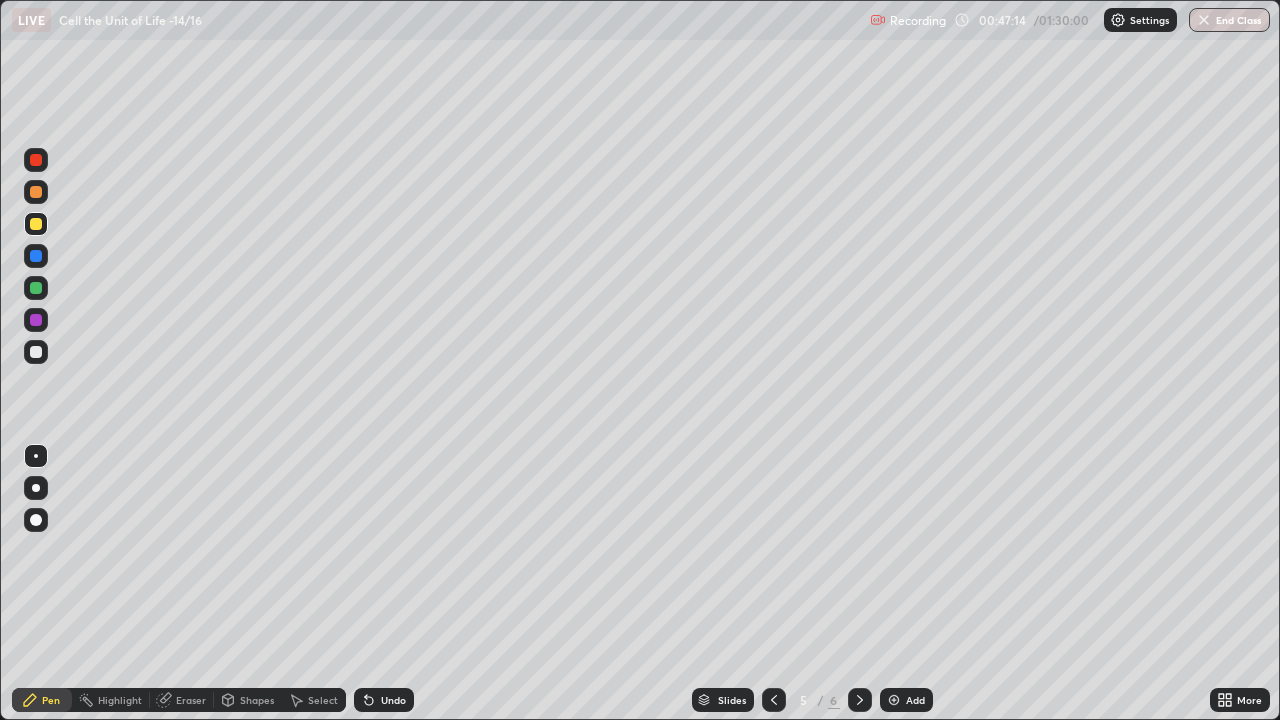 click at bounding box center [860, 700] 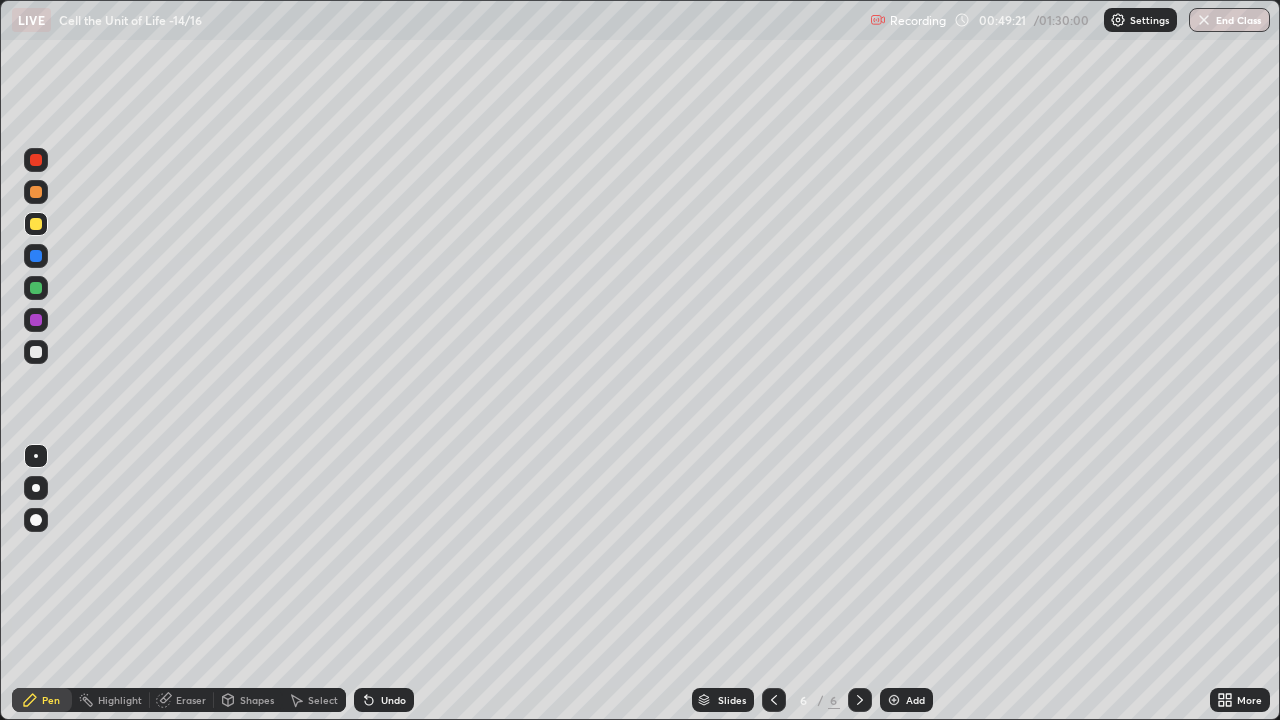 click at bounding box center [36, 288] 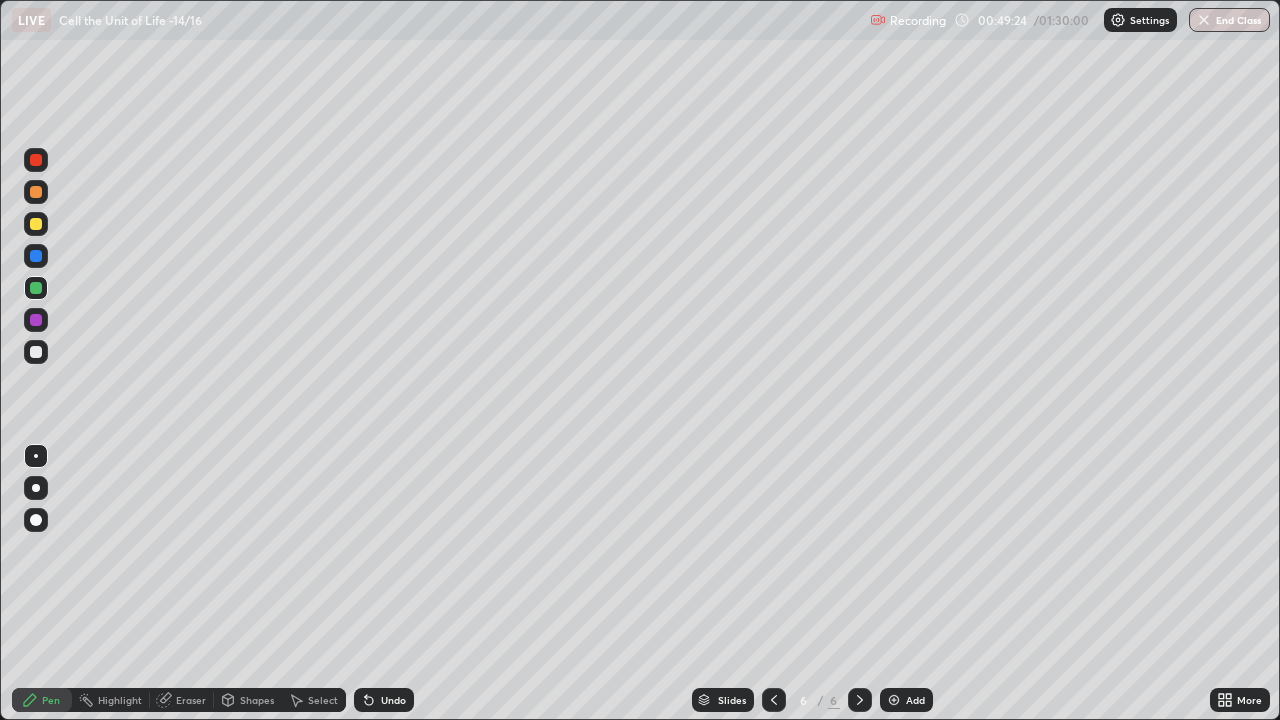click 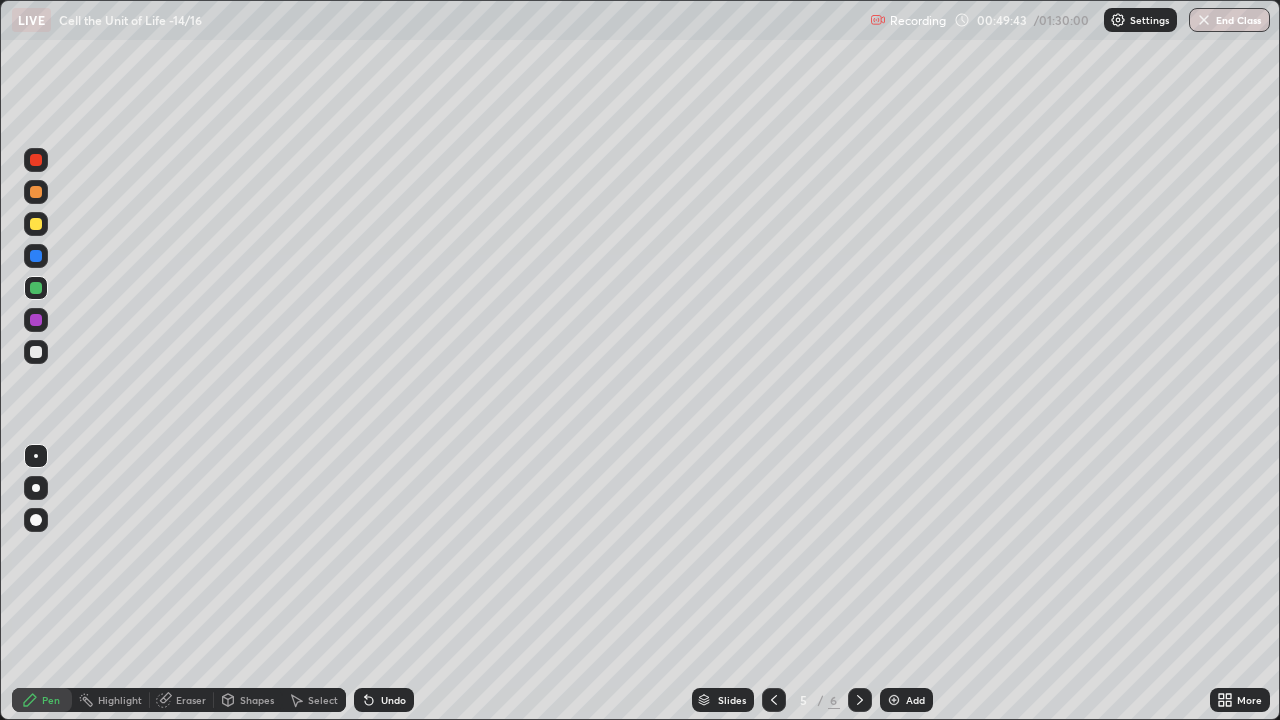 click at bounding box center (36, 224) 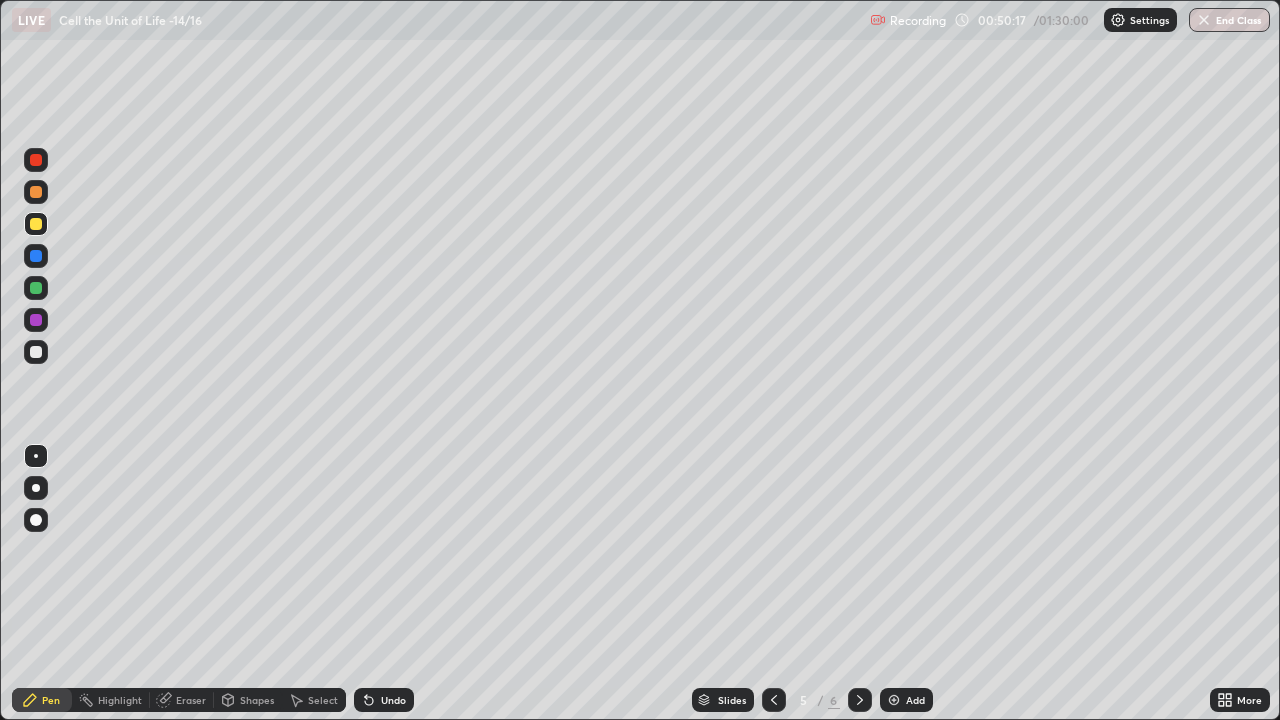 click at bounding box center [36, 320] 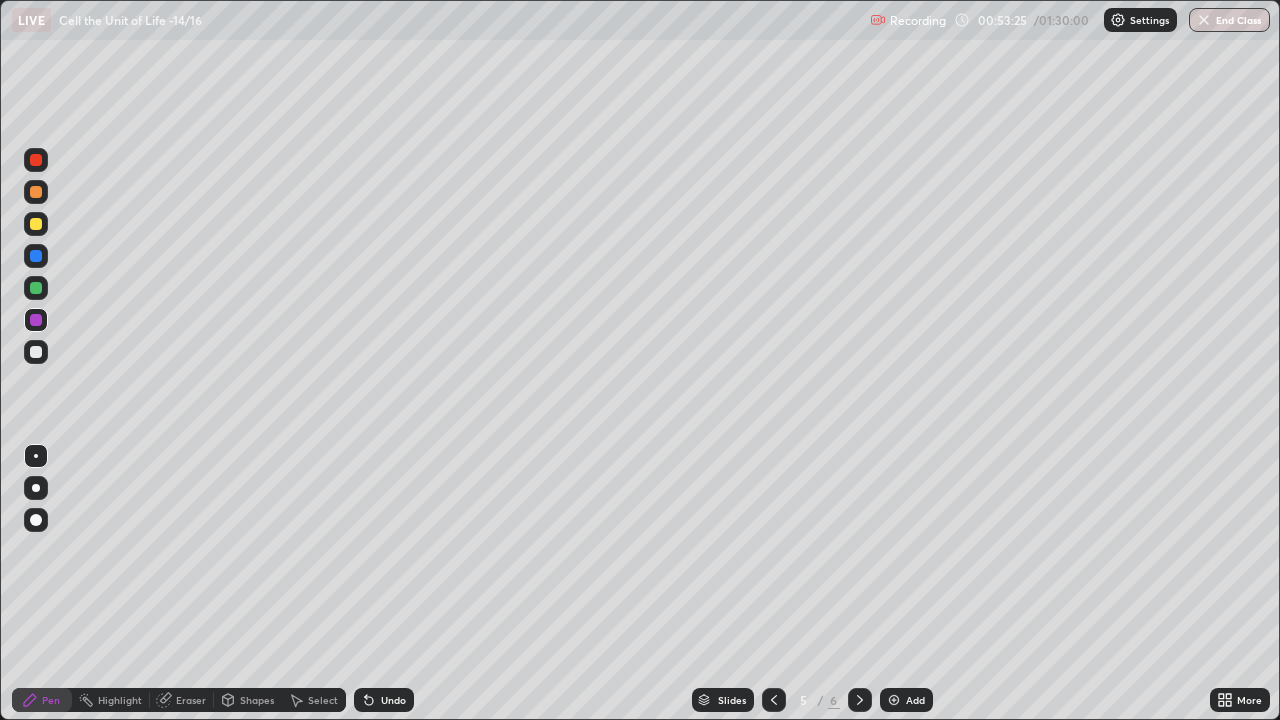 click 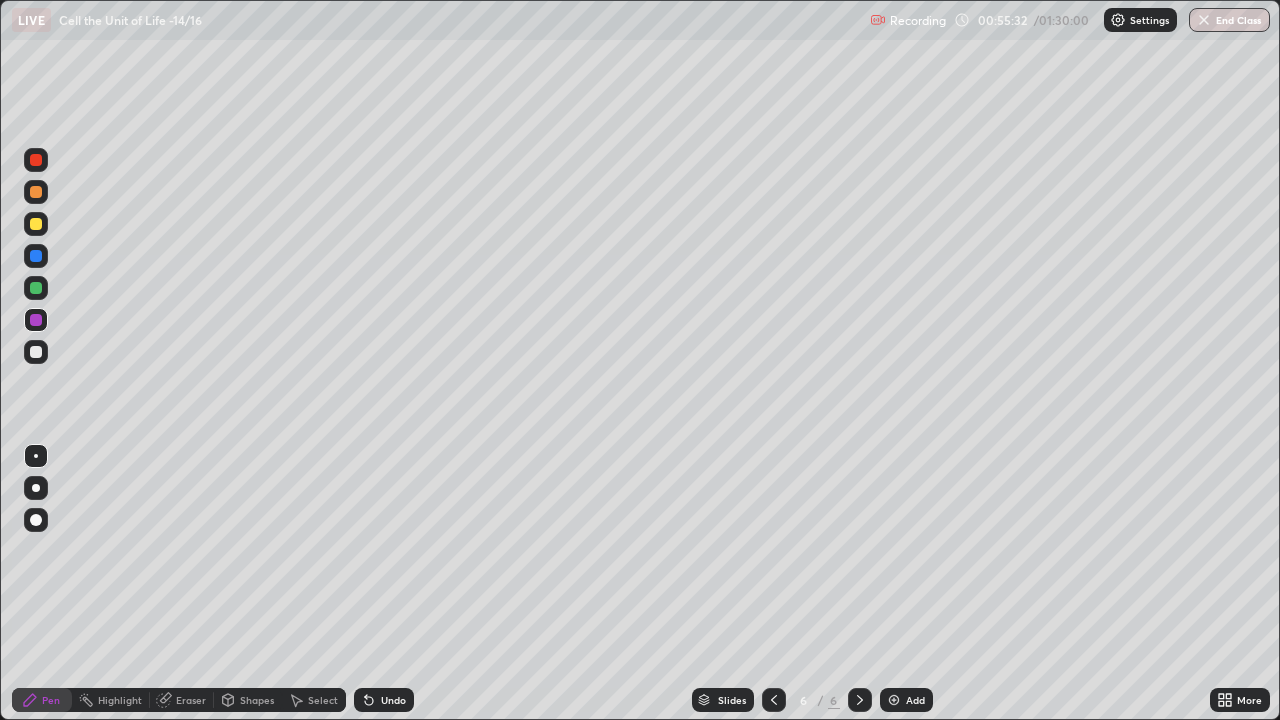 click at bounding box center (894, 700) 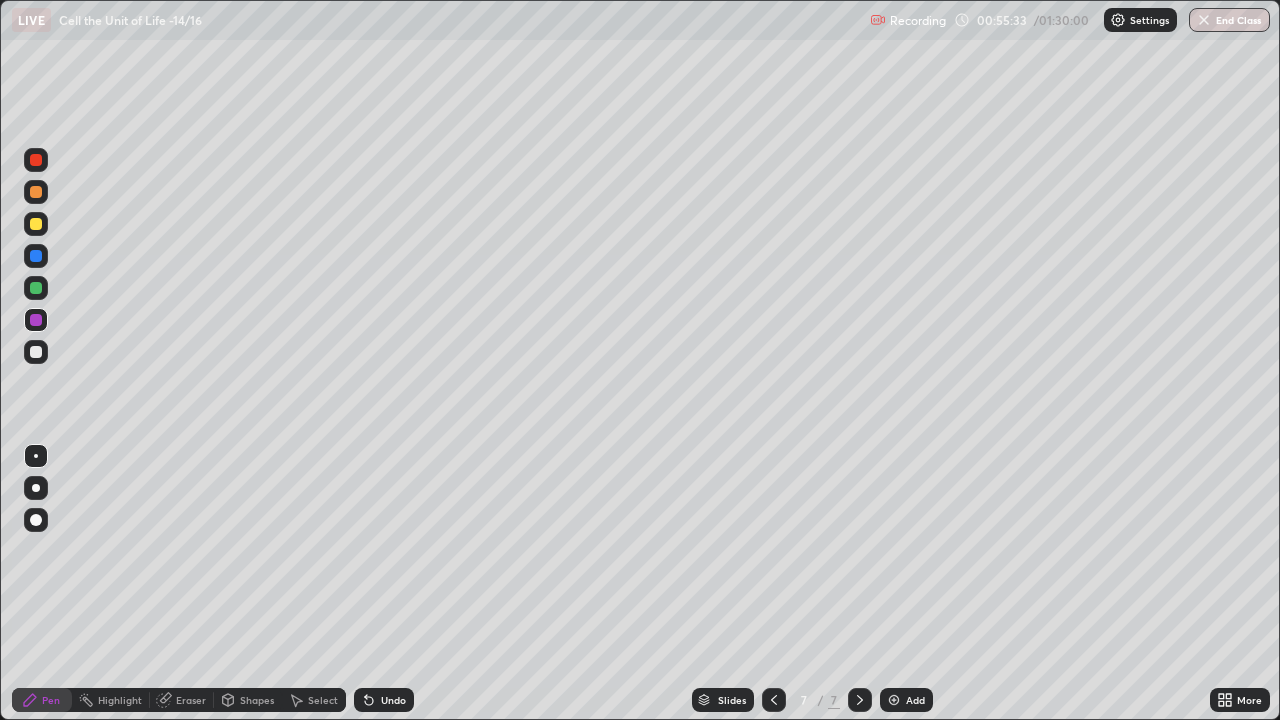 click at bounding box center (36, 224) 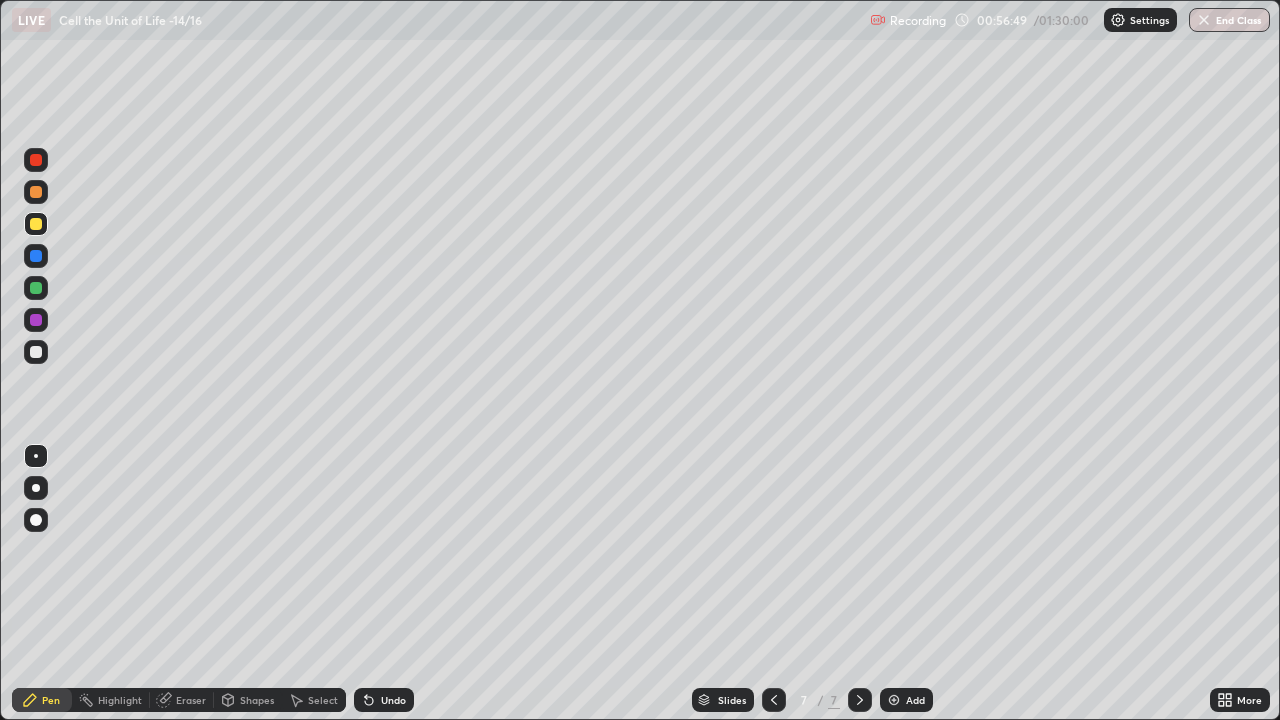 click at bounding box center [894, 700] 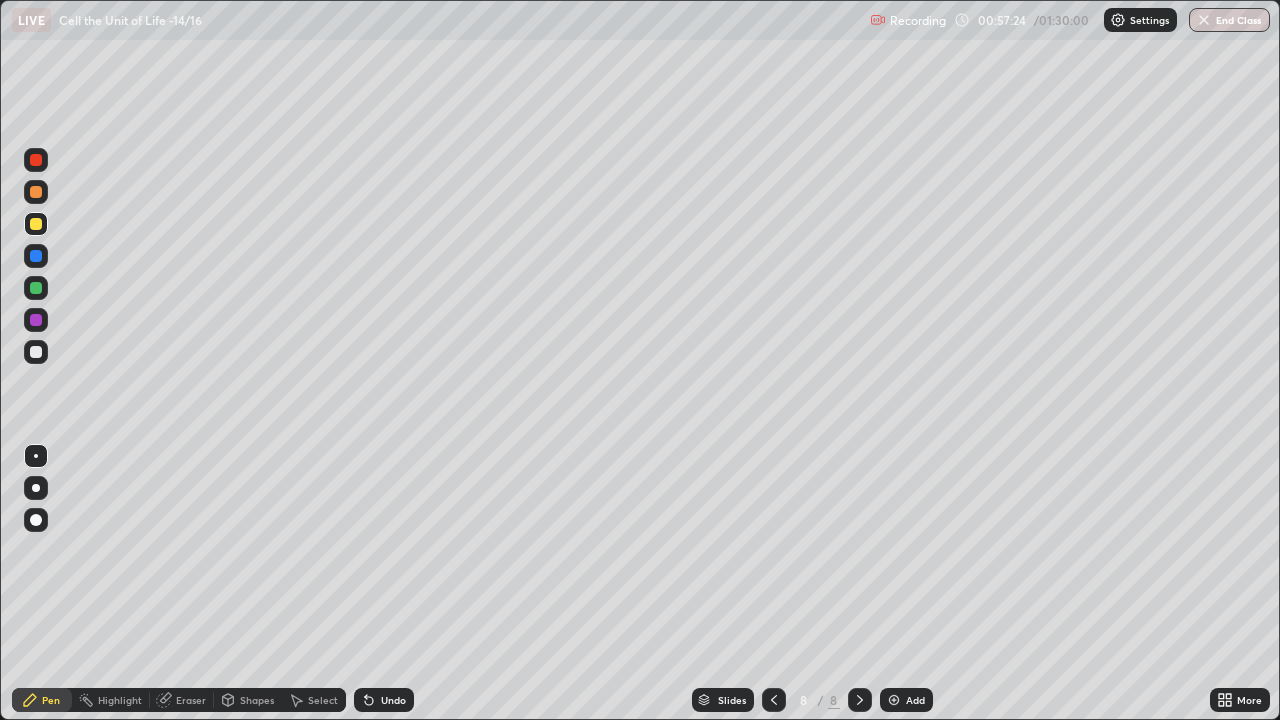 click on "8" at bounding box center (804, 700) 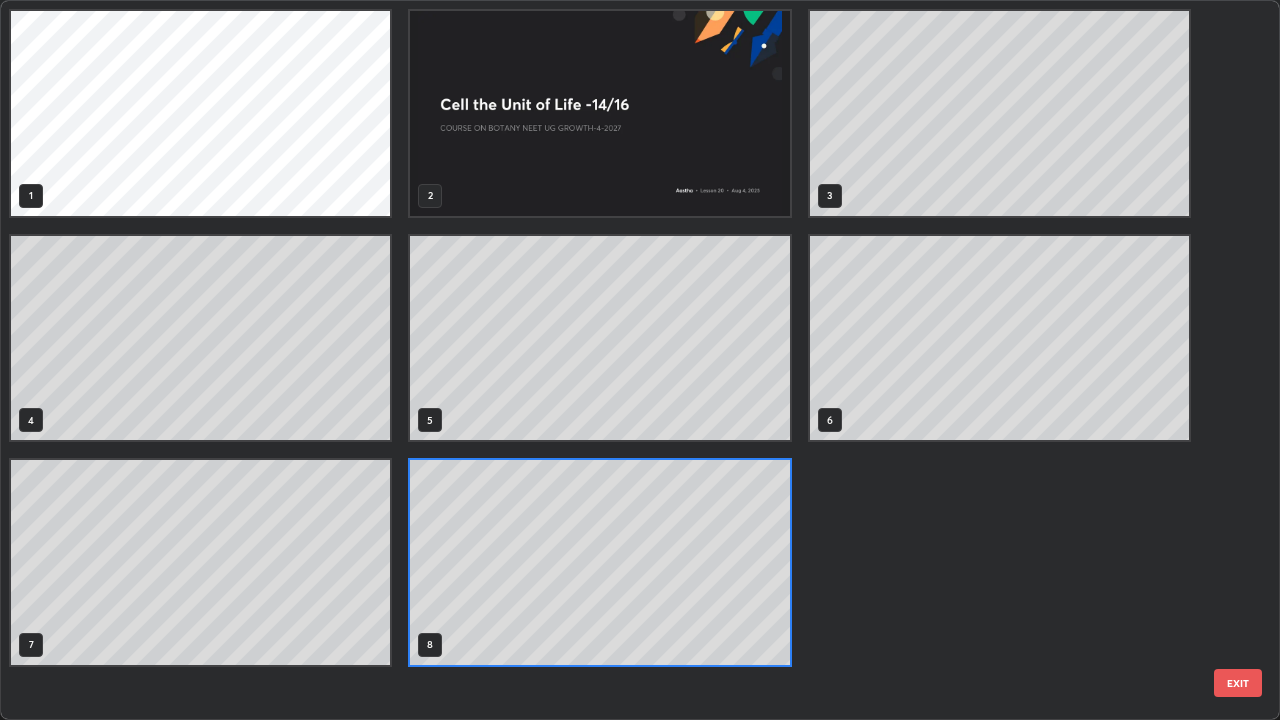 click on "1 2 3 4 5 6 7 8" at bounding box center [622, 360] 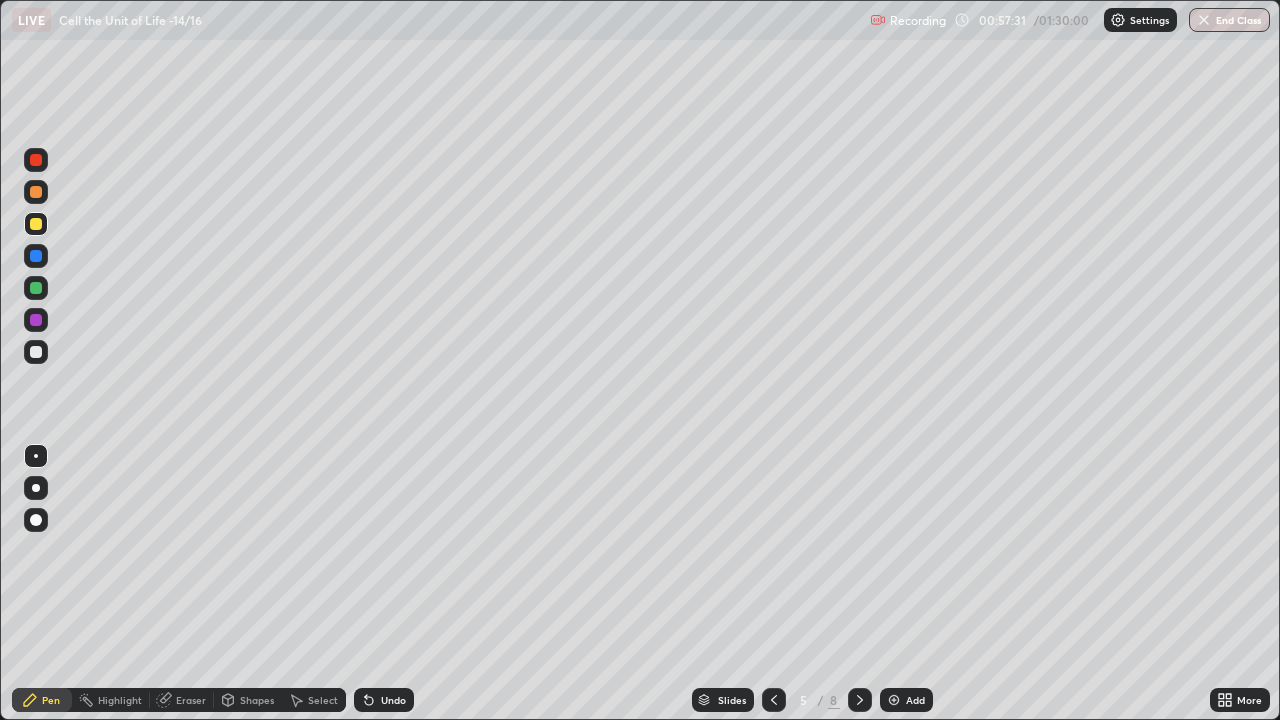click on "Eraser" at bounding box center (182, 700) 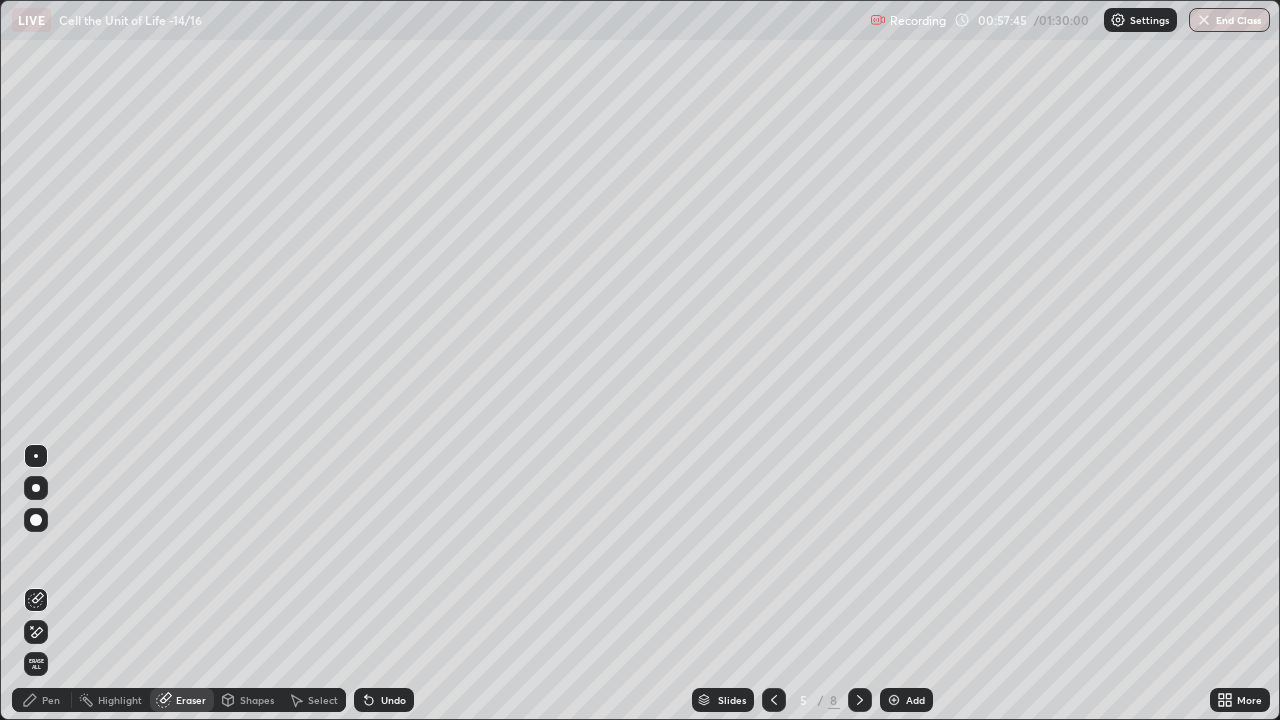 click on "Pen" at bounding box center (42, 700) 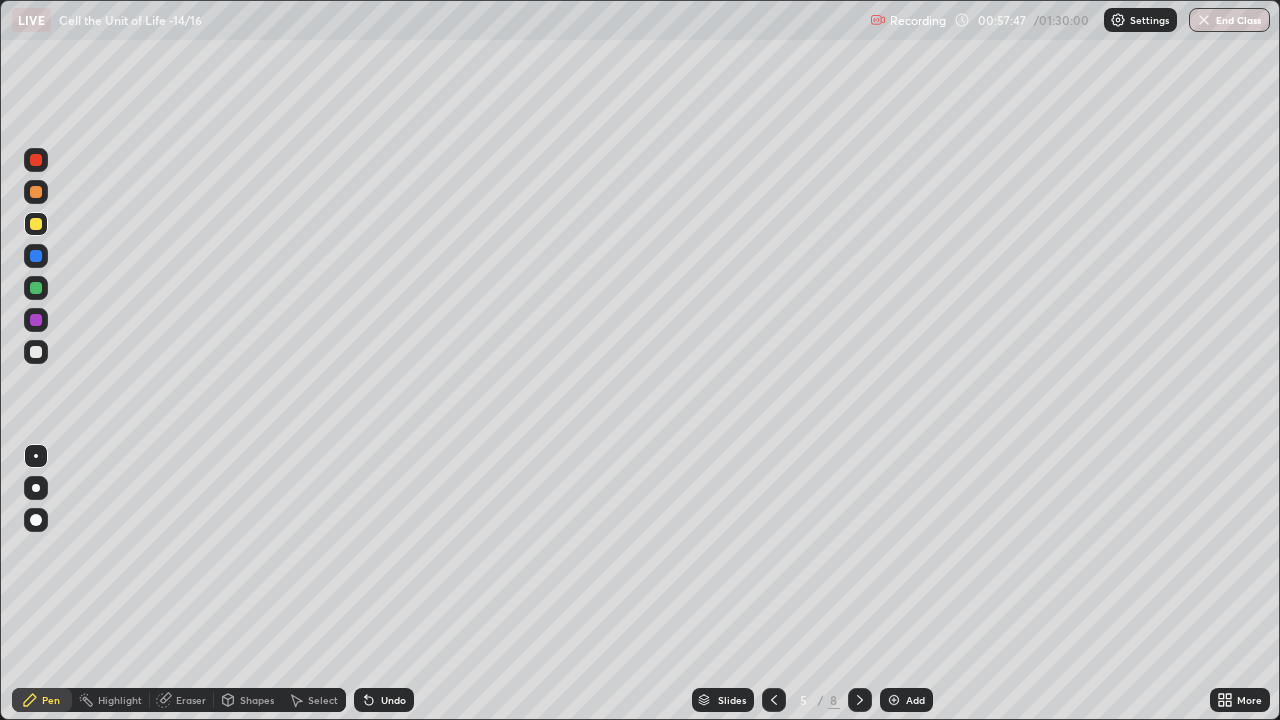 click at bounding box center (36, 288) 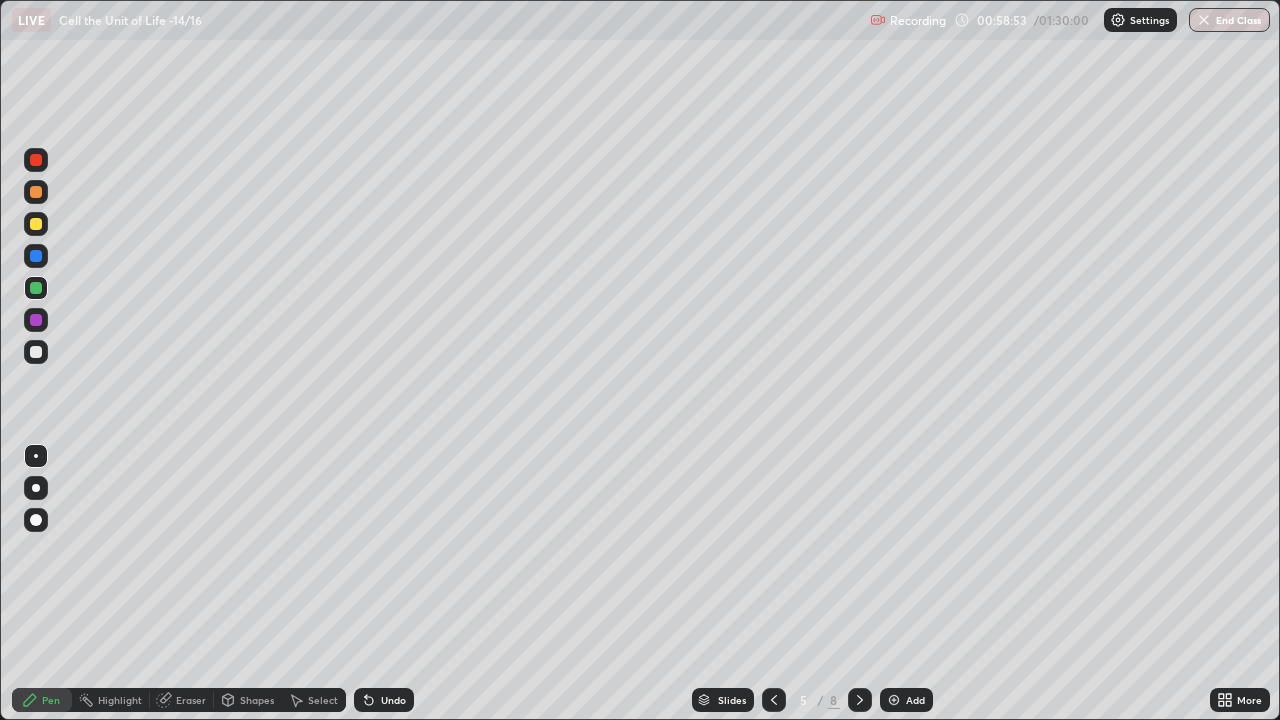 click on "Eraser" at bounding box center [191, 700] 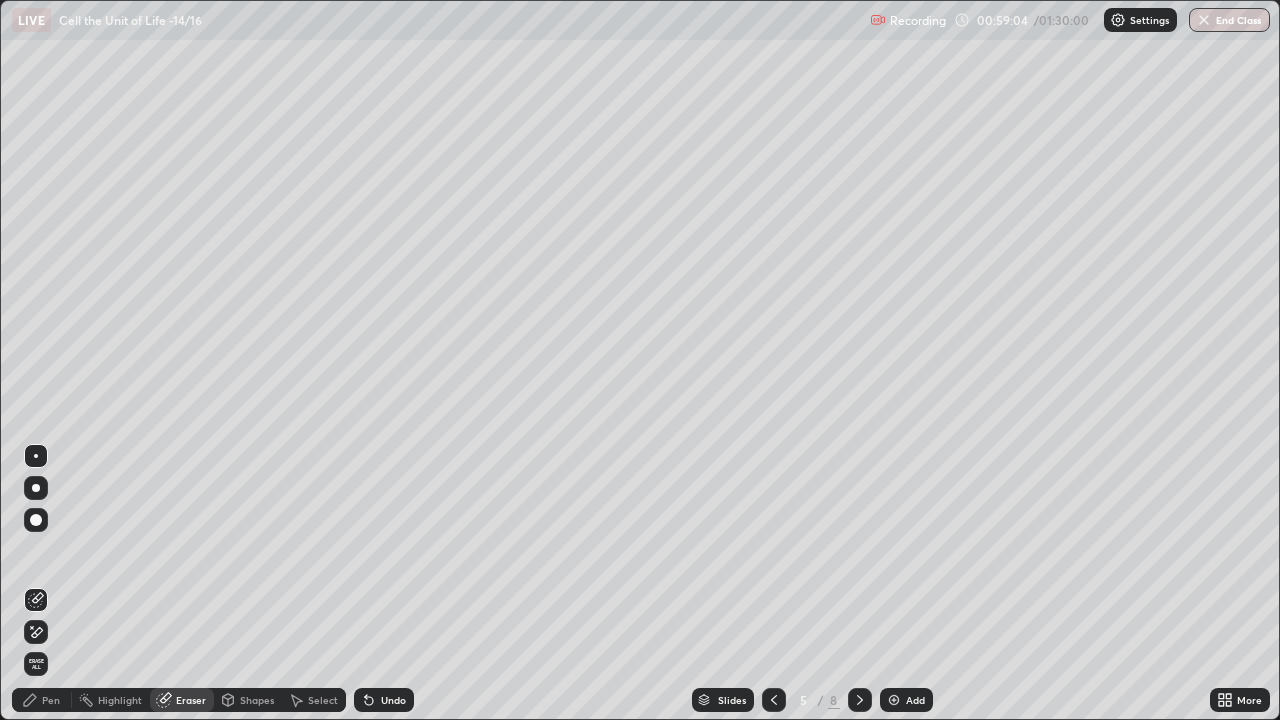 click on "Pen" at bounding box center [42, 700] 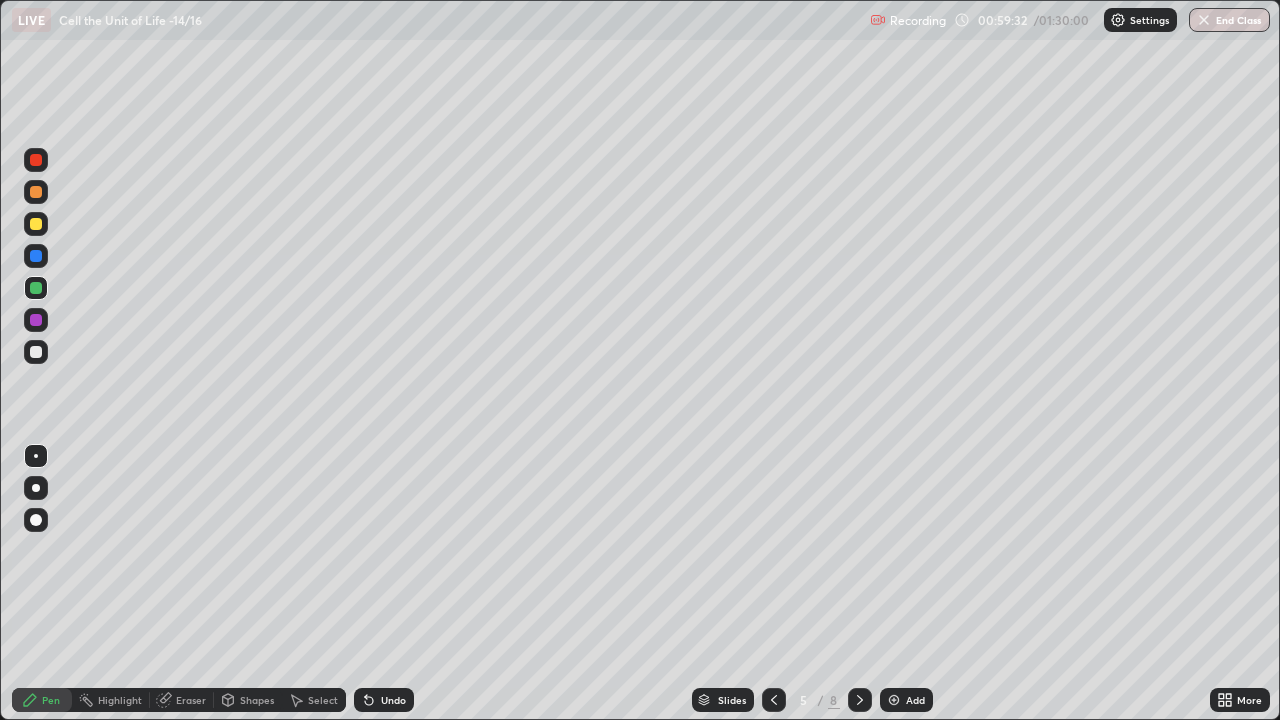 click on "Eraser" at bounding box center (182, 700) 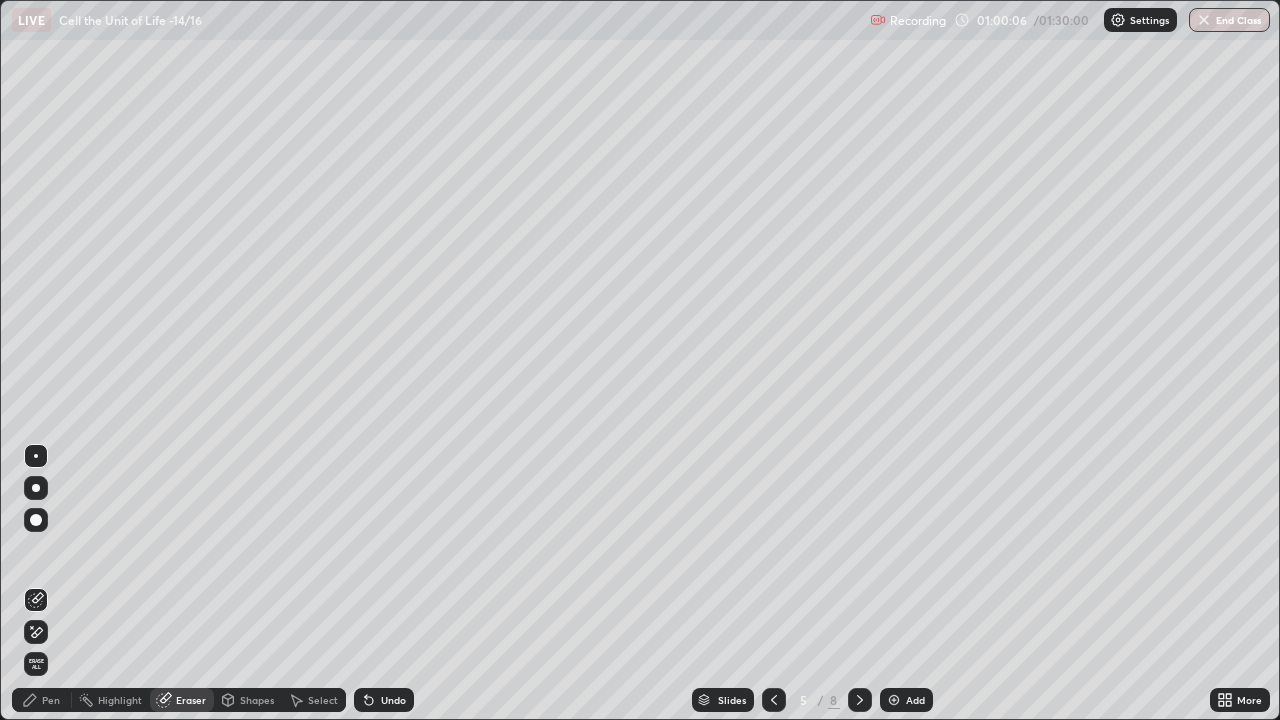 click on "Pen" at bounding box center (42, 700) 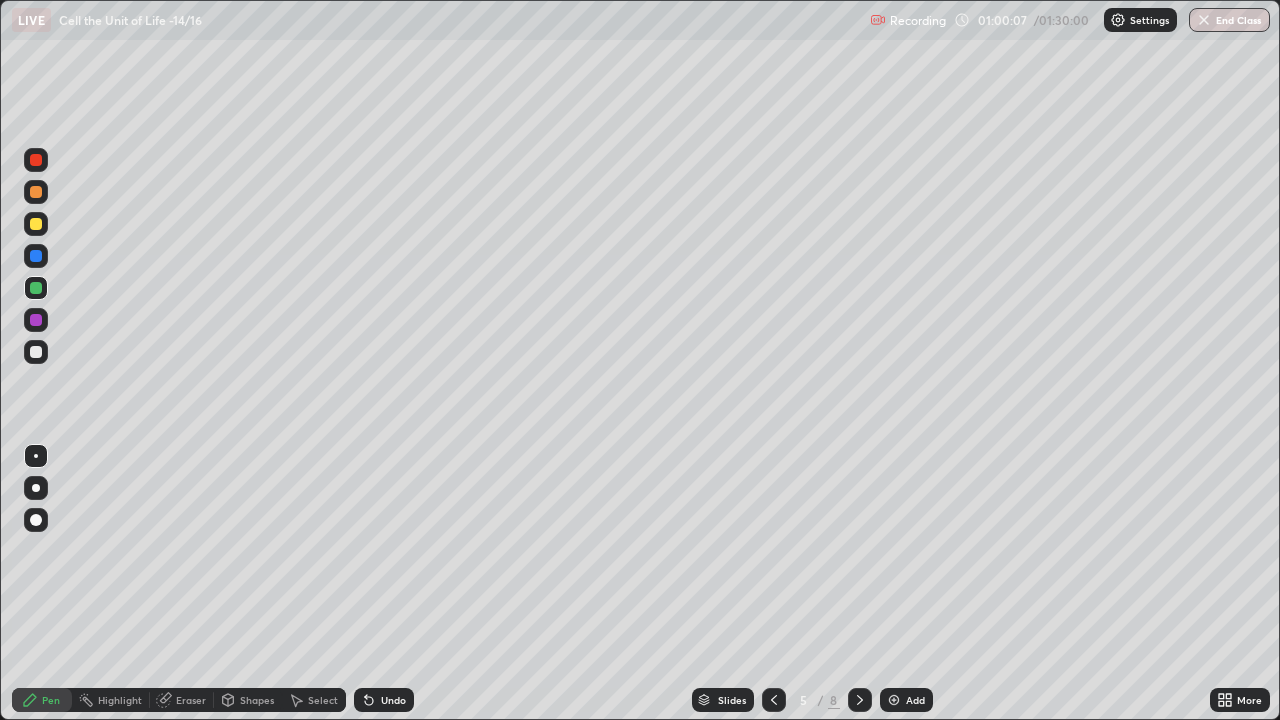click at bounding box center [36, 320] 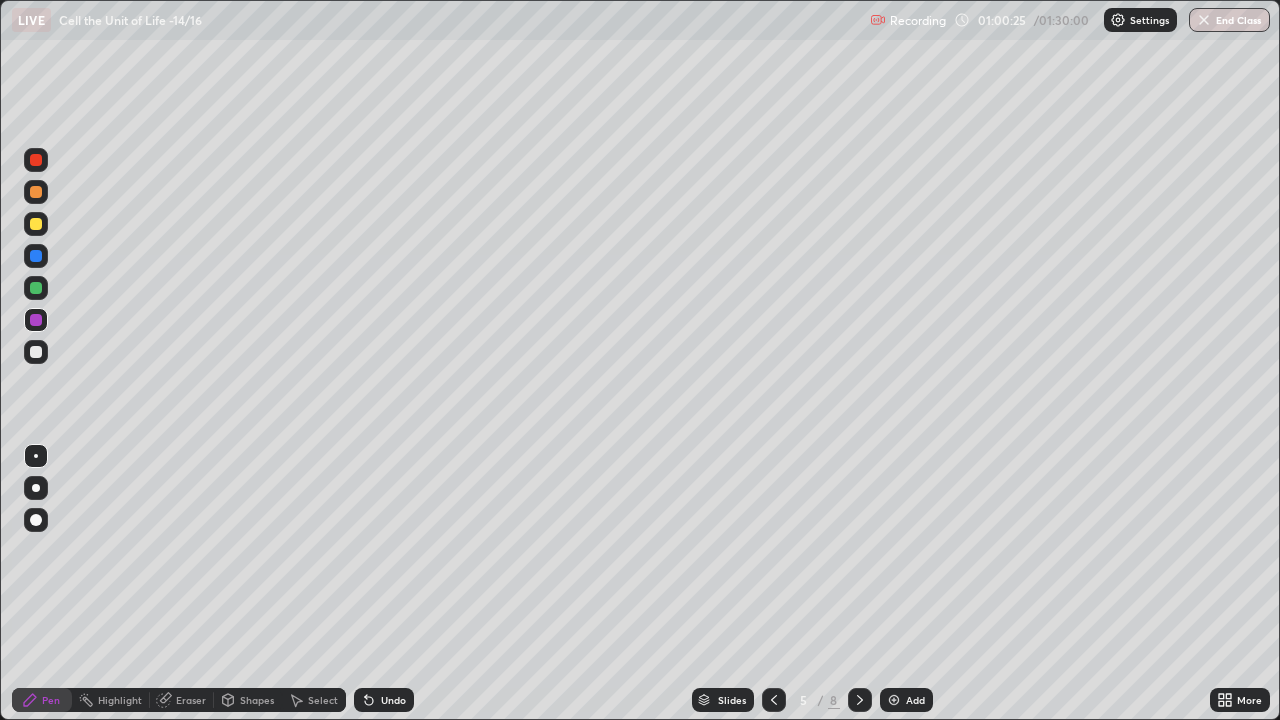 click at bounding box center (36, 256) 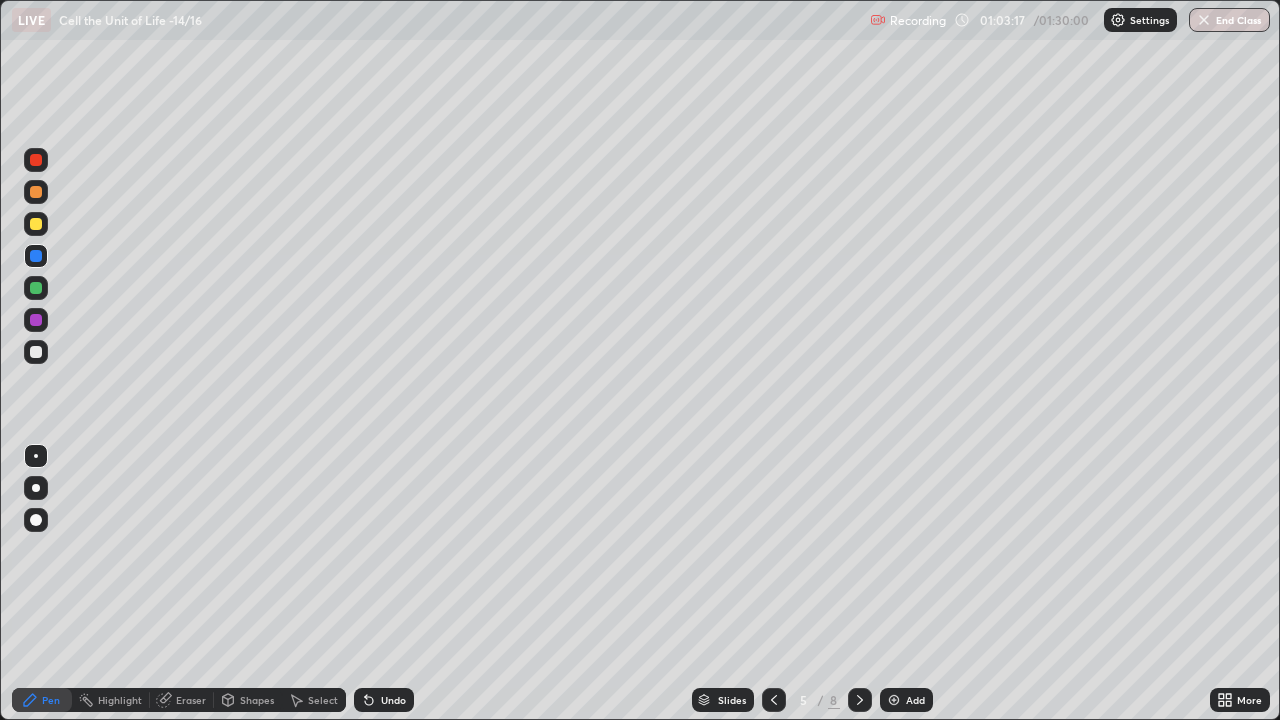click 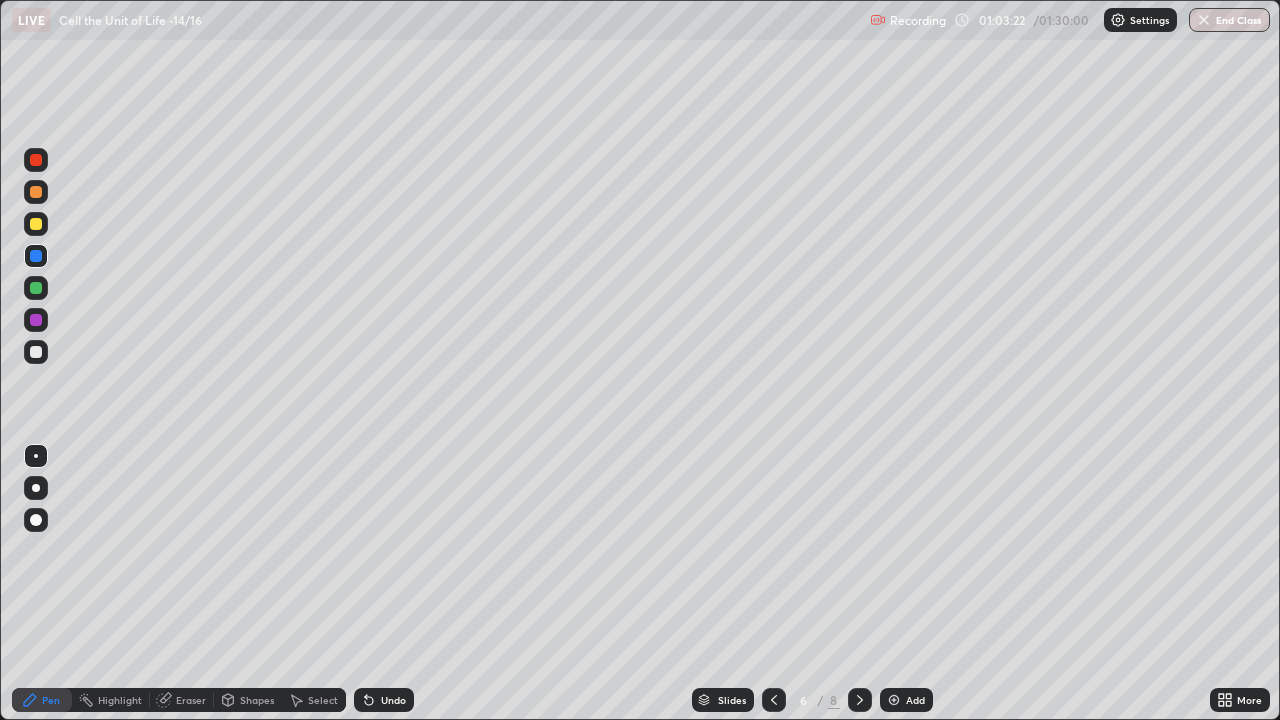 click at bounding box center (860, 700) 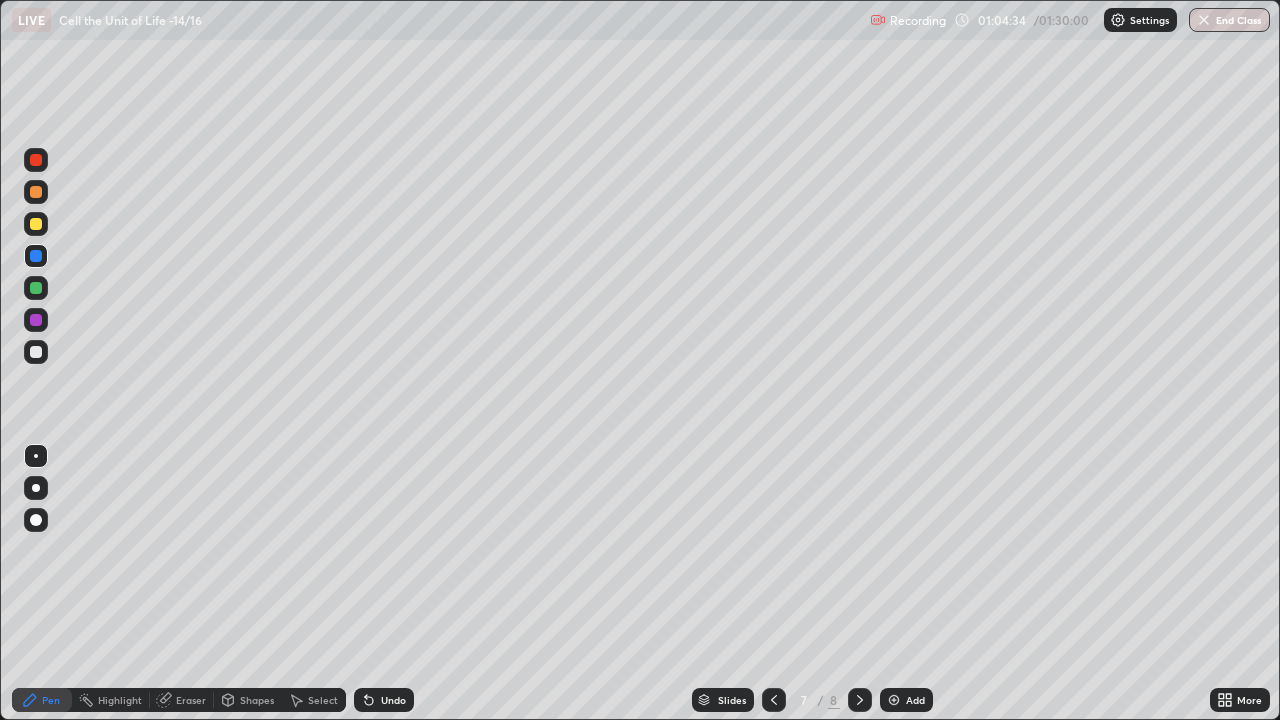 click at bounding box center [36, 320] 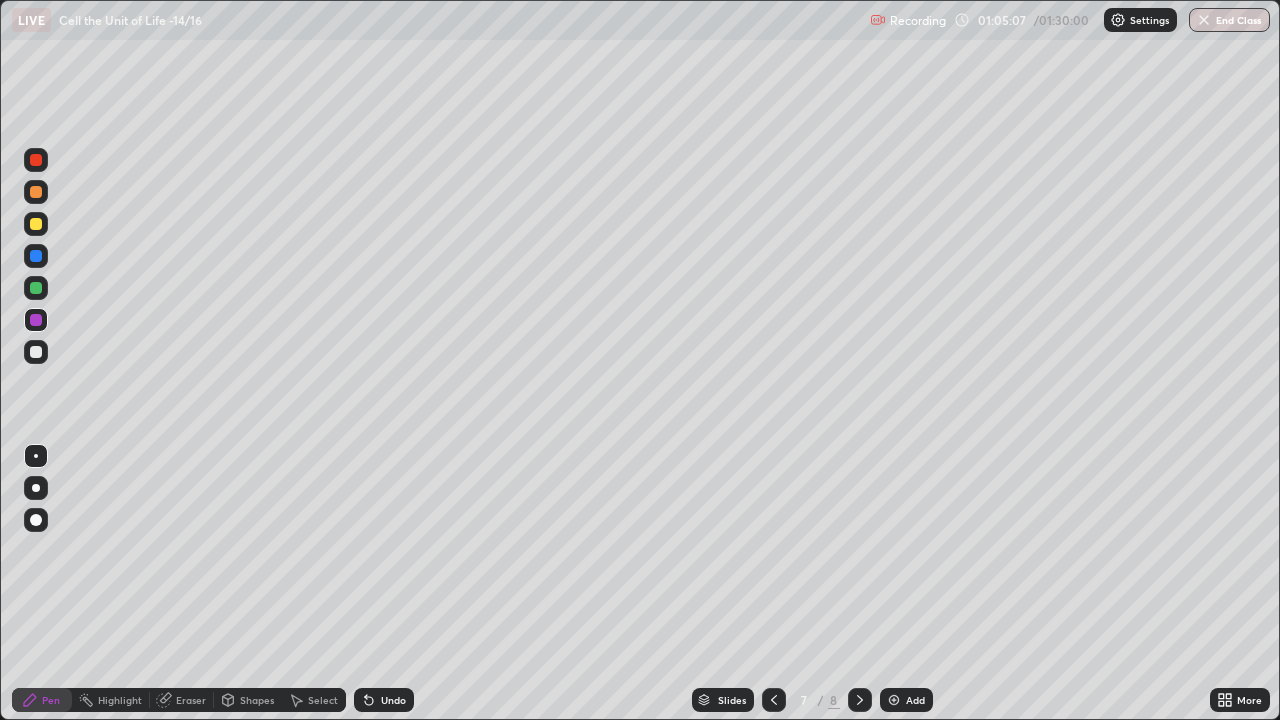 click on "Undo" at bounding box center (380, 700) 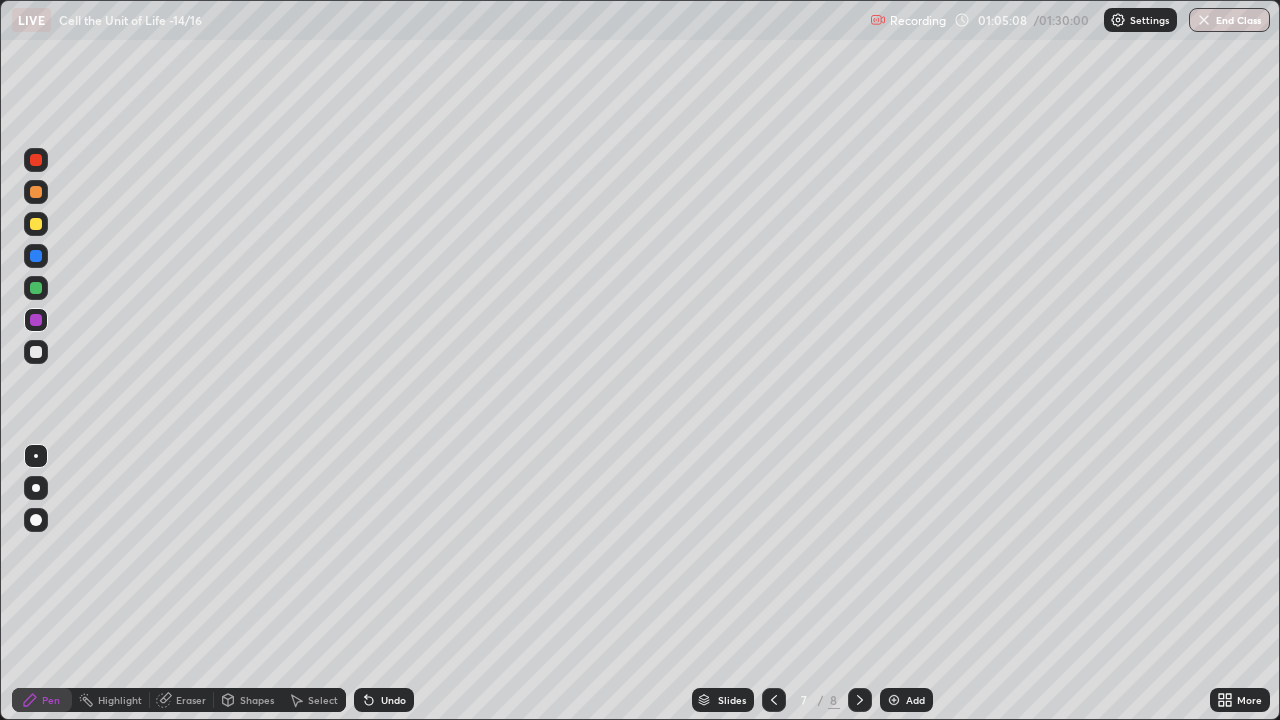 click on "Undo" at bounding box center (380, 700) 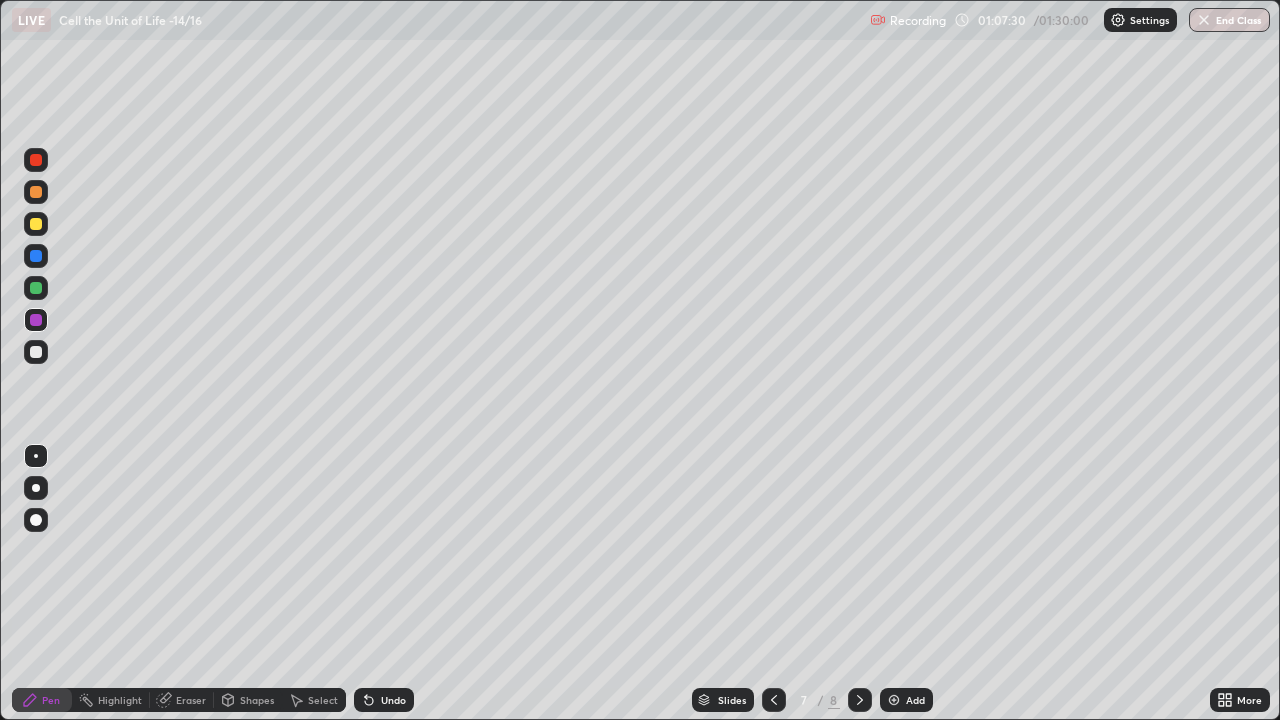 click 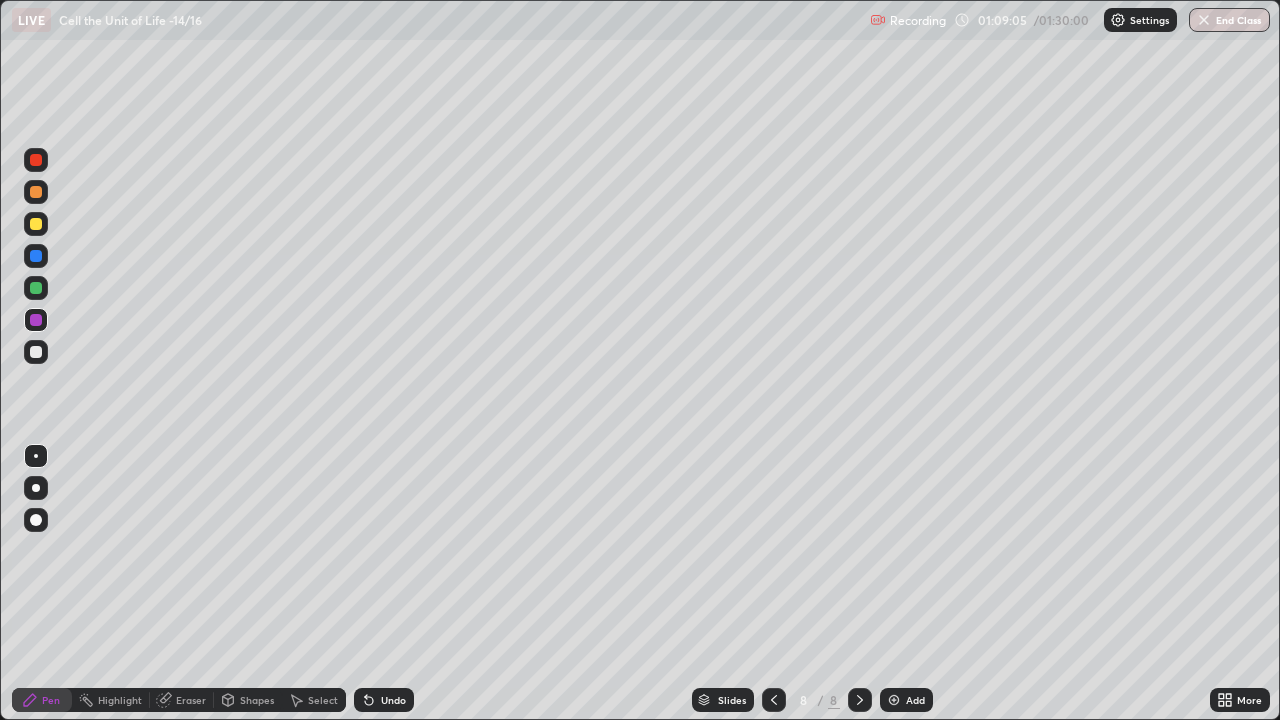 click 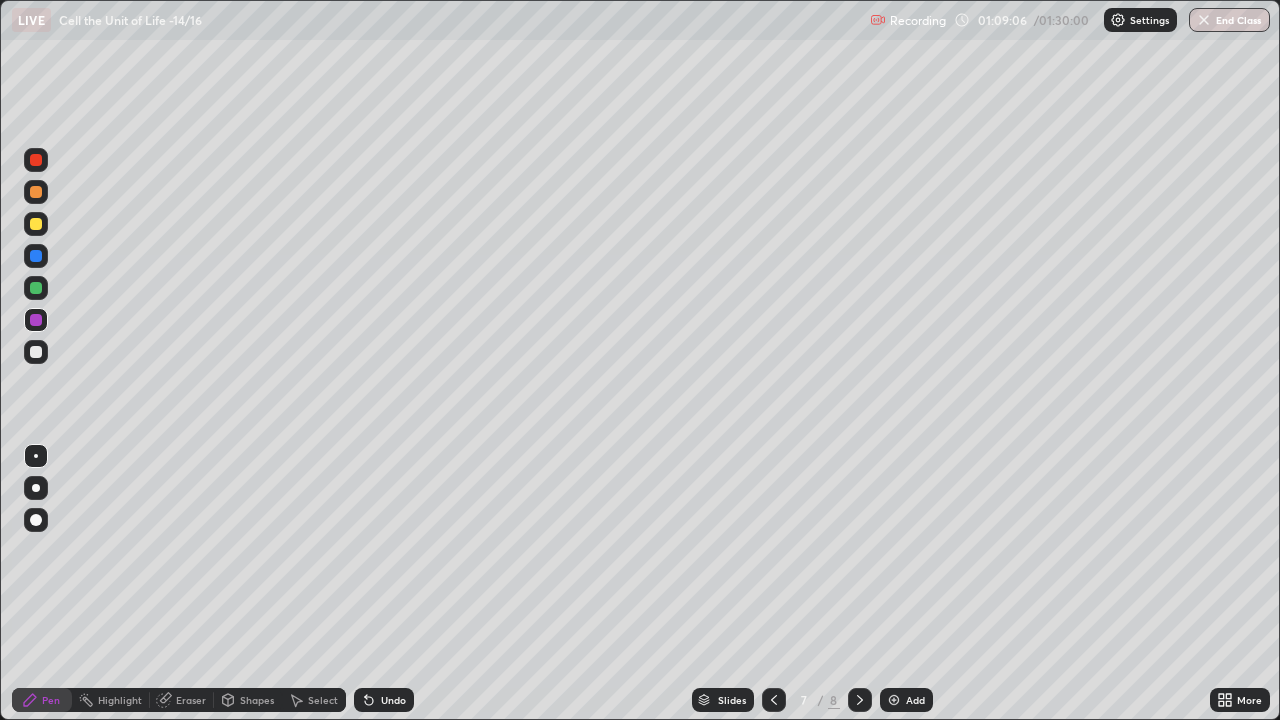 click 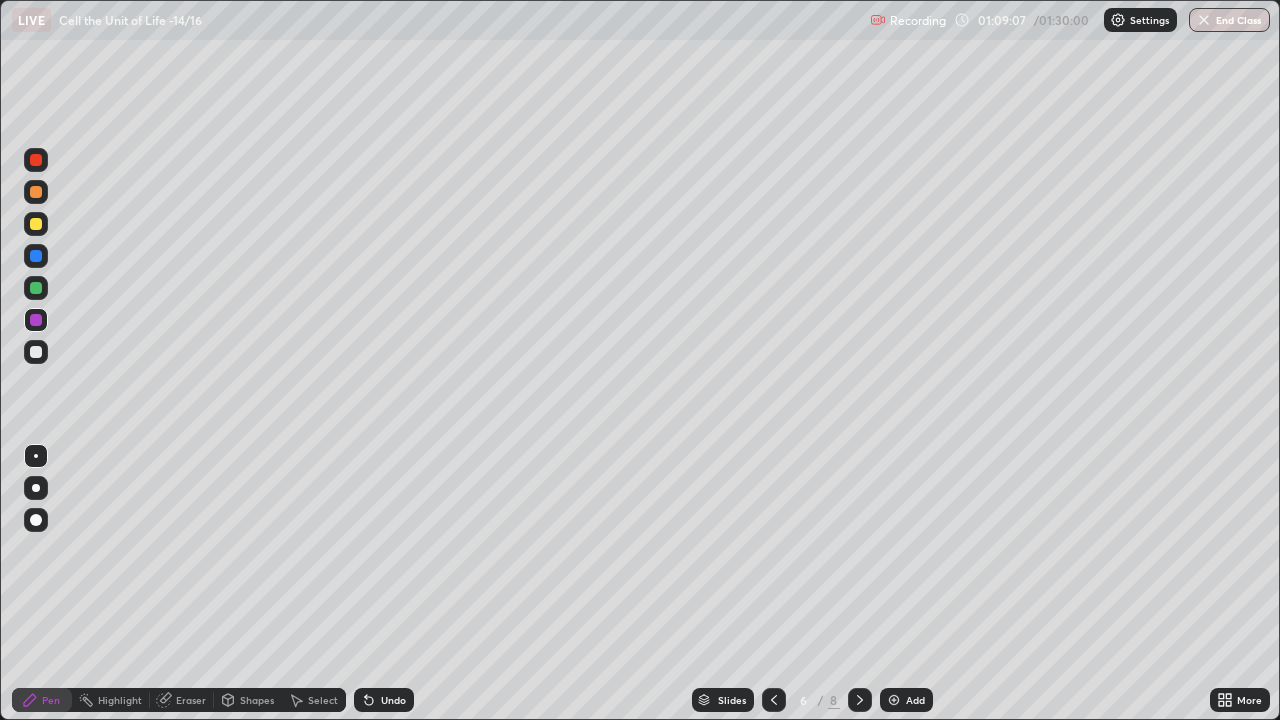 click 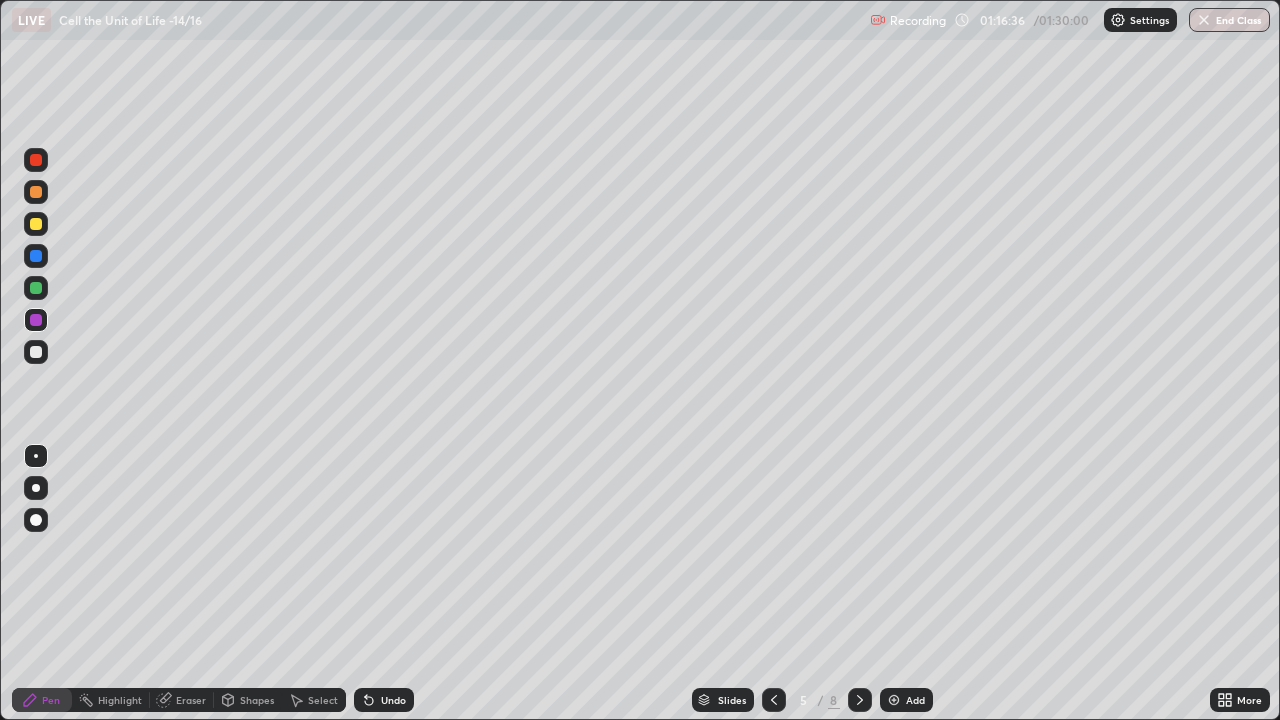 click on "End Class" at bounding box center [1229, 20] 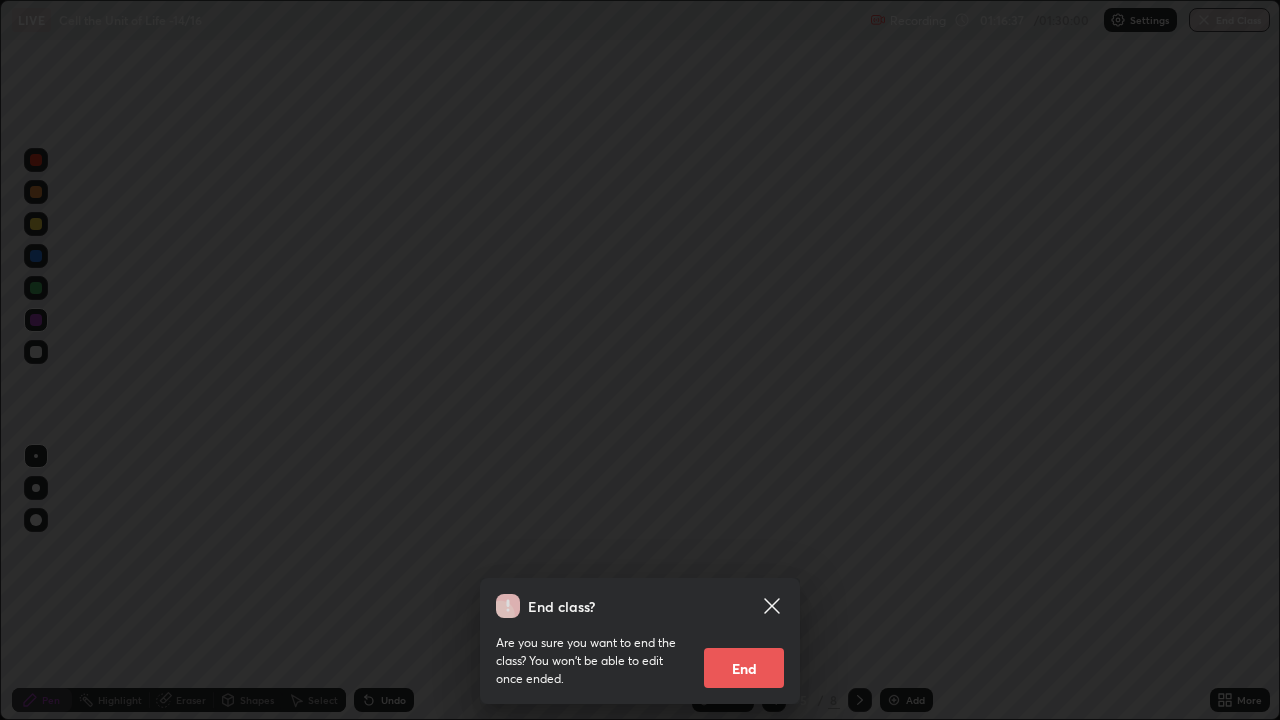 click on "End" at bounding box center (744, 668) 